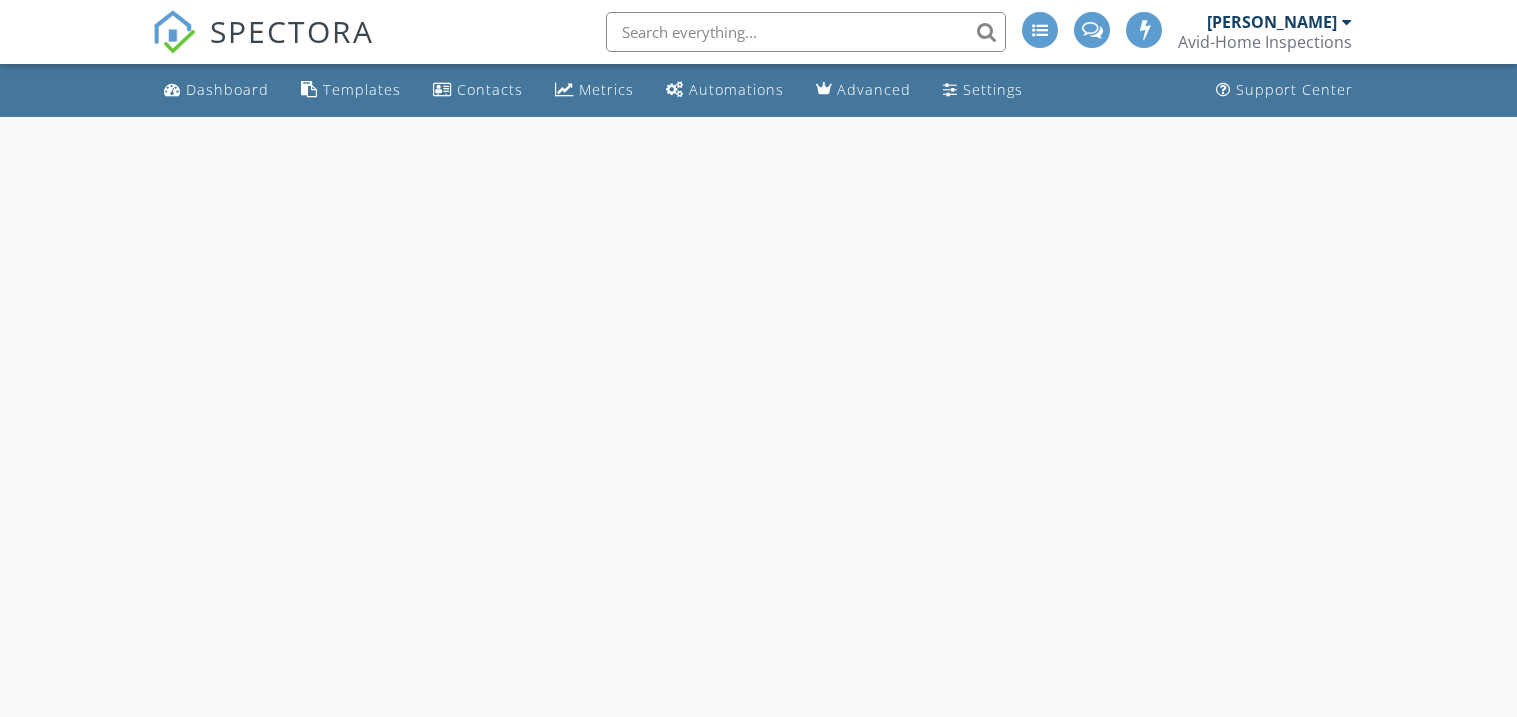 scroll, scrollTop: 0, scrollLeft: 0, axis: both 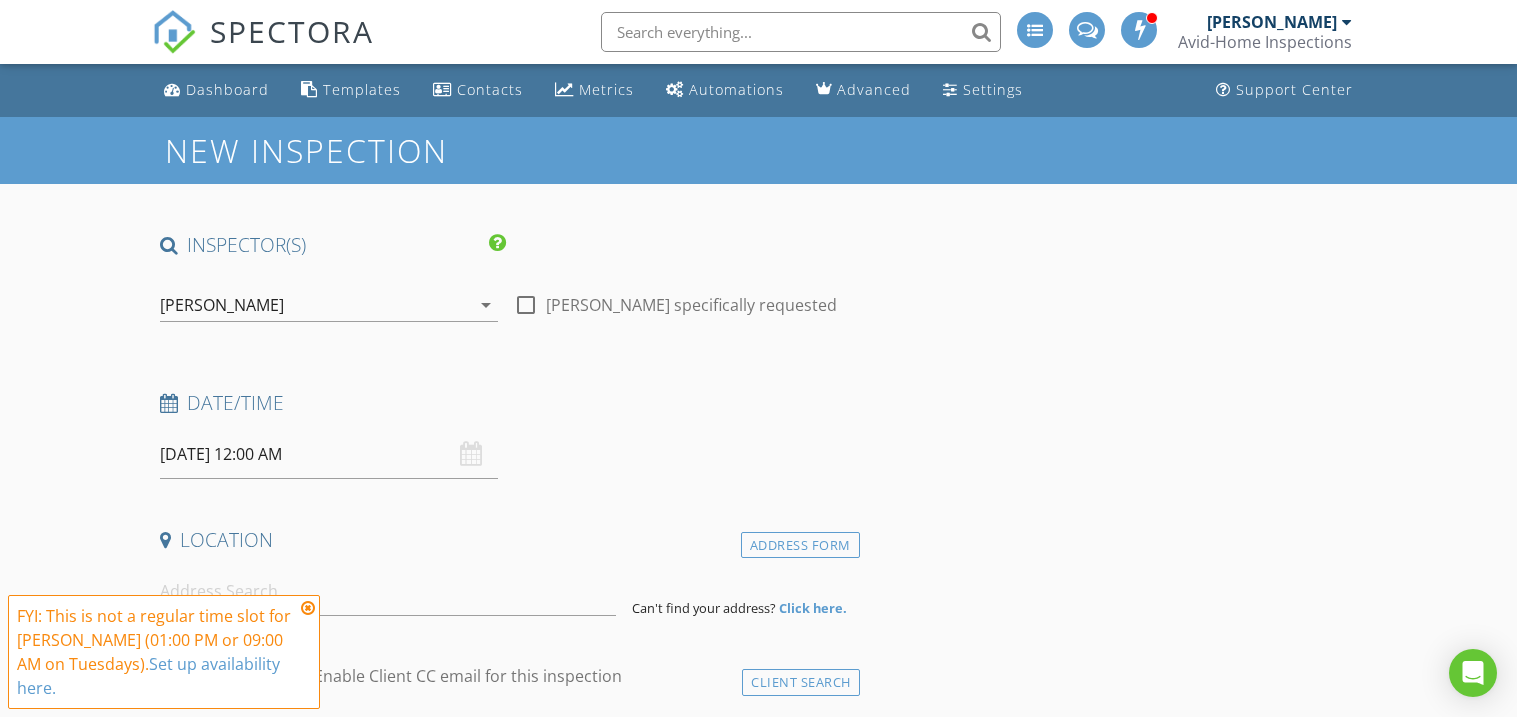 click on "[DATE] 12:00 AM" at bounding box center [329, 454] 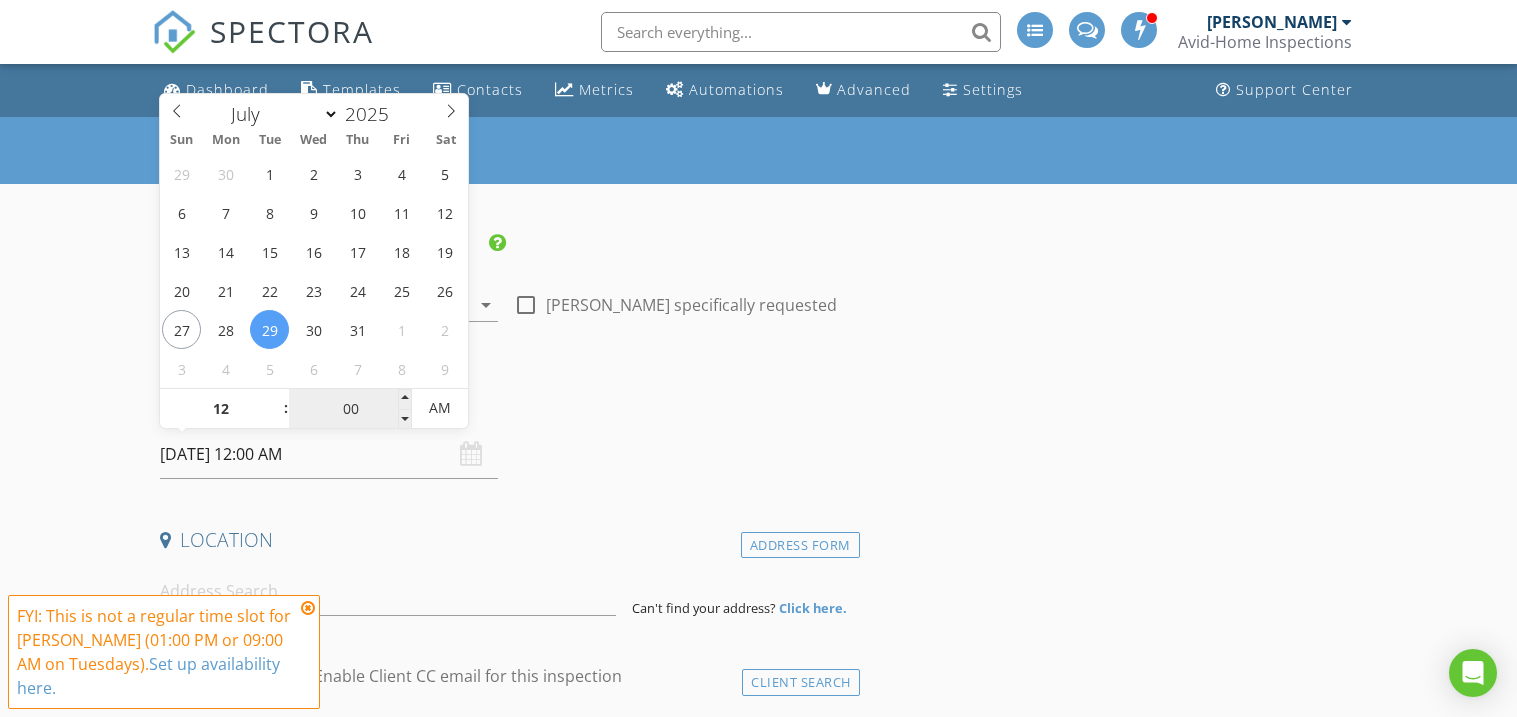 click on "00" at bounding box center (350, 409) 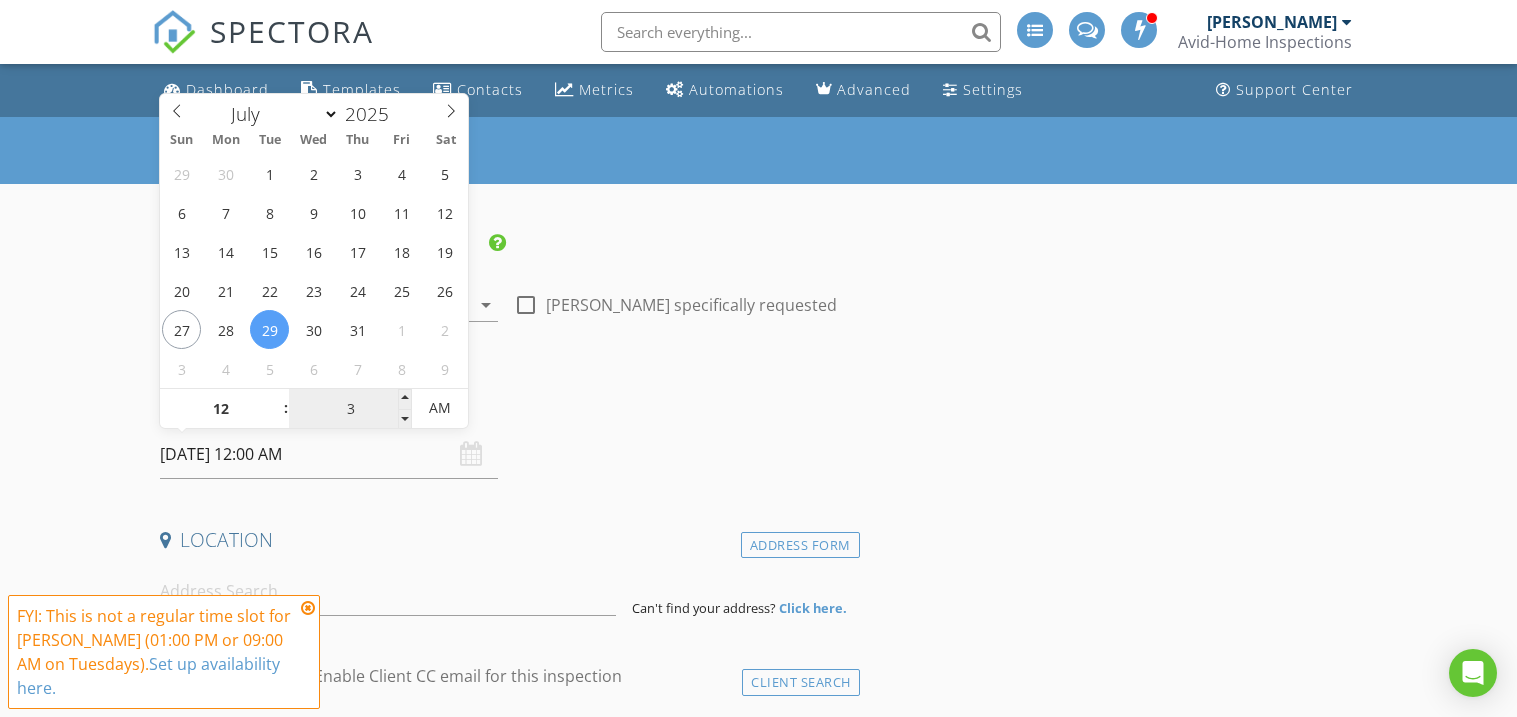type on "30" 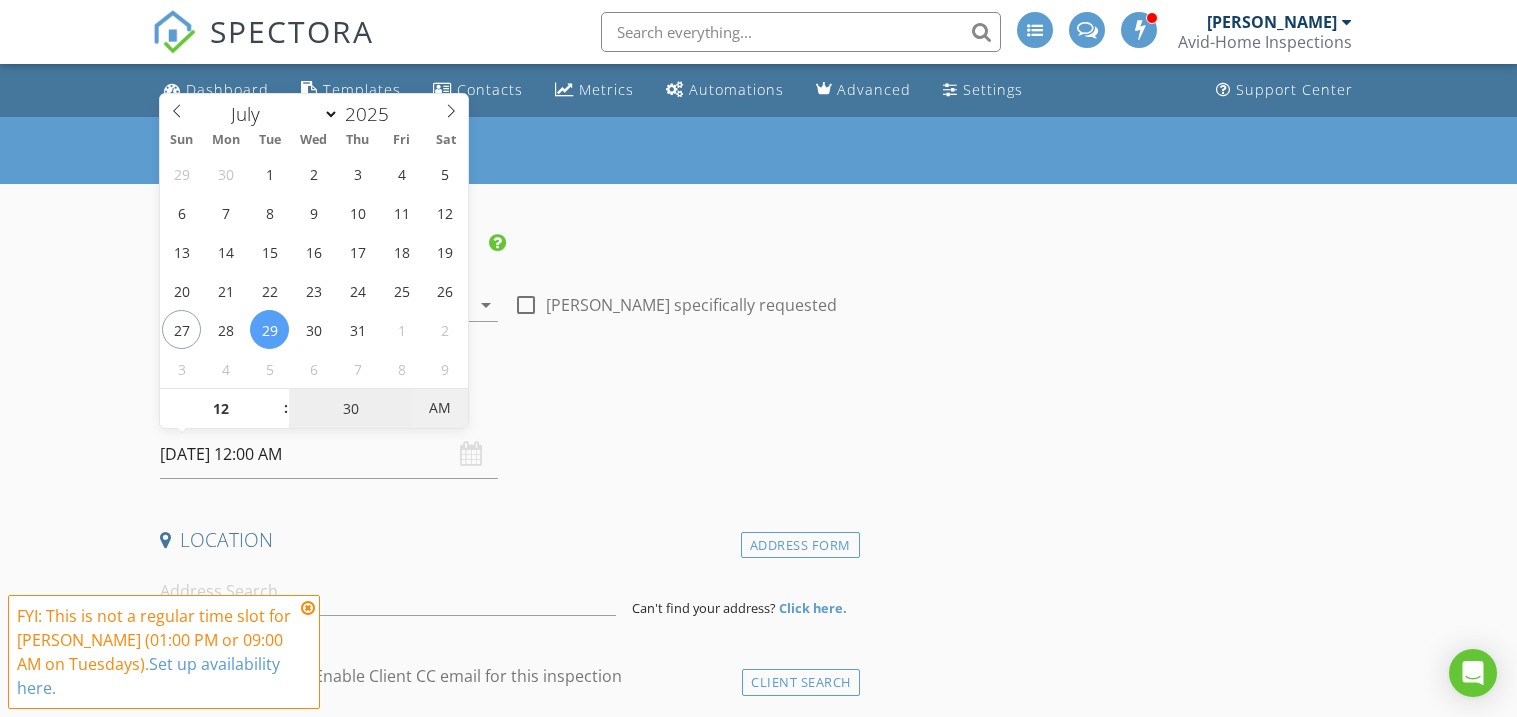 click on "AM" at bounding box center (439, 408) 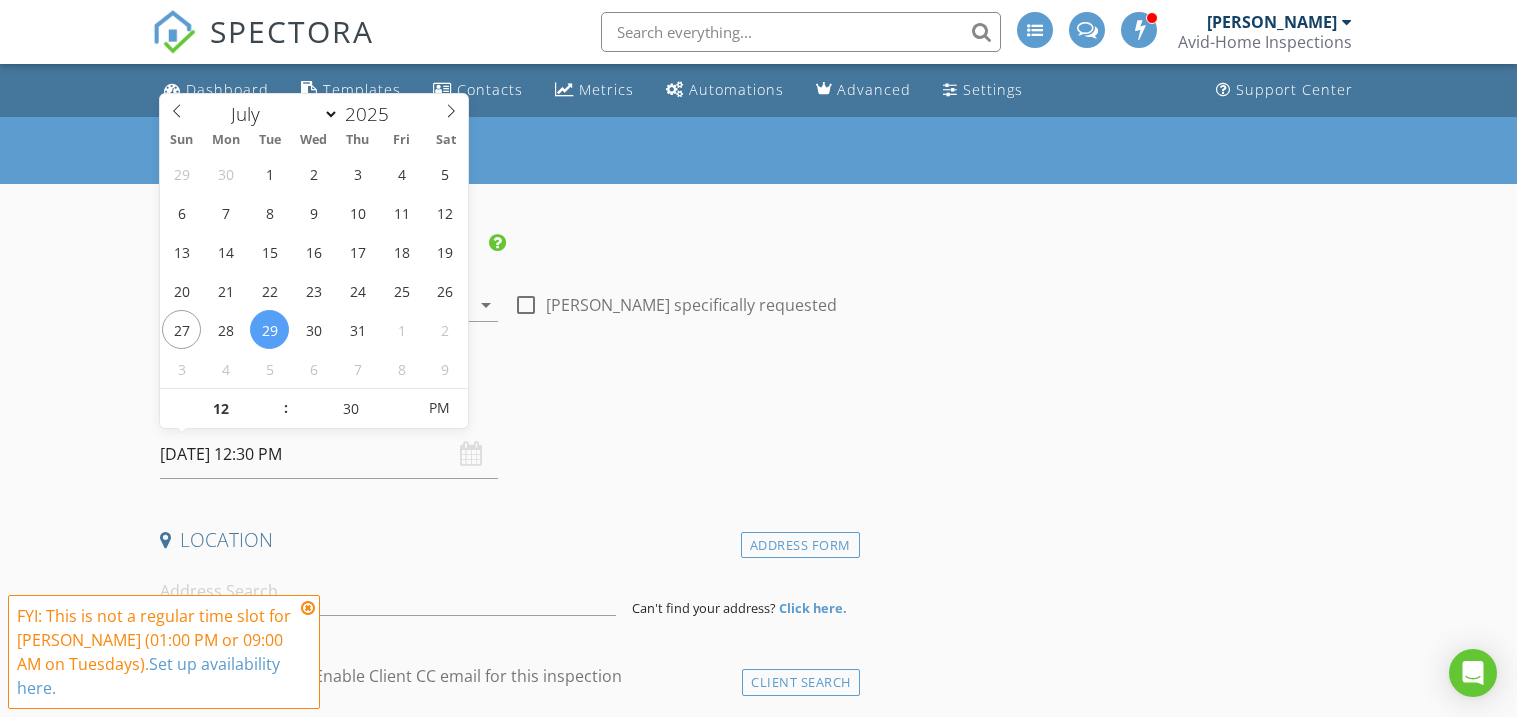click on "Date/Time" at bounding box center (506, 403) 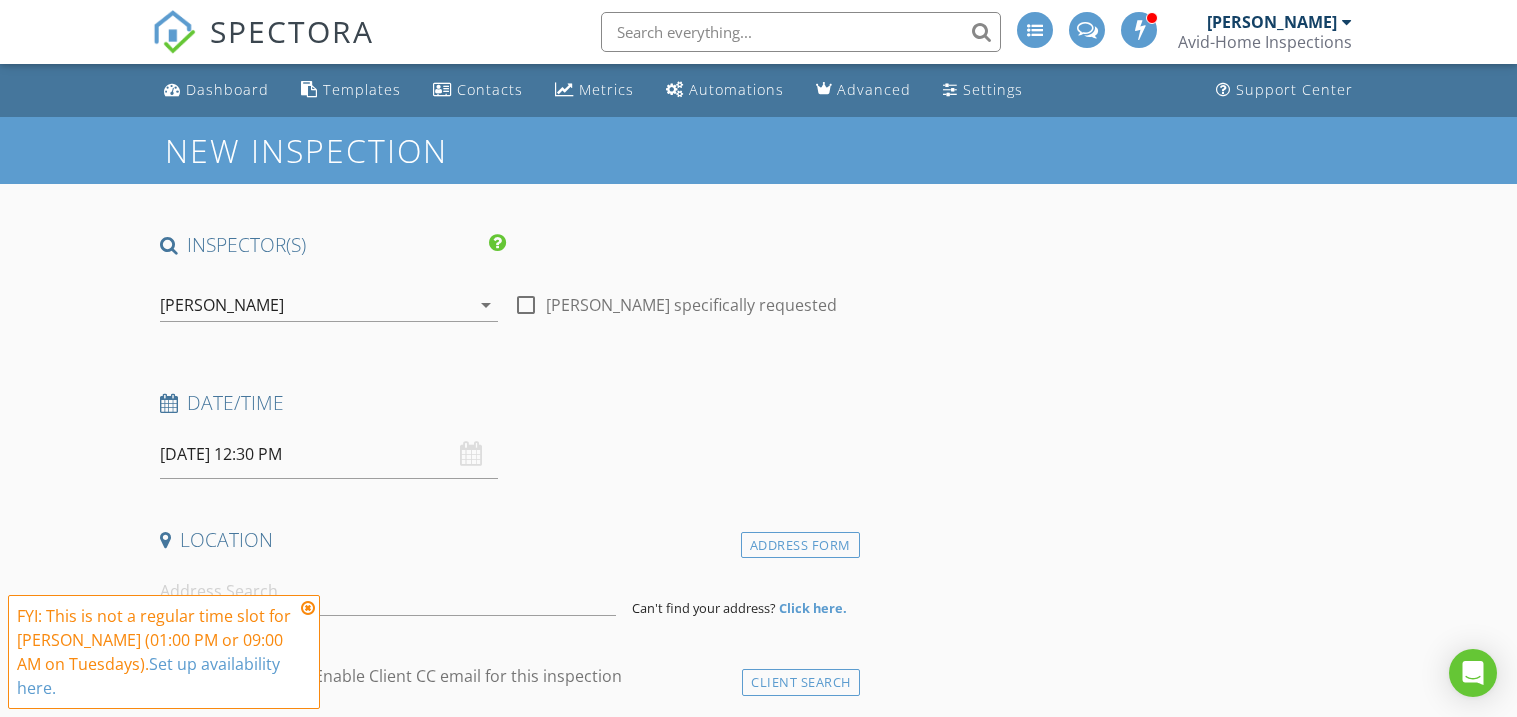 click at bounding box center [308, 608] 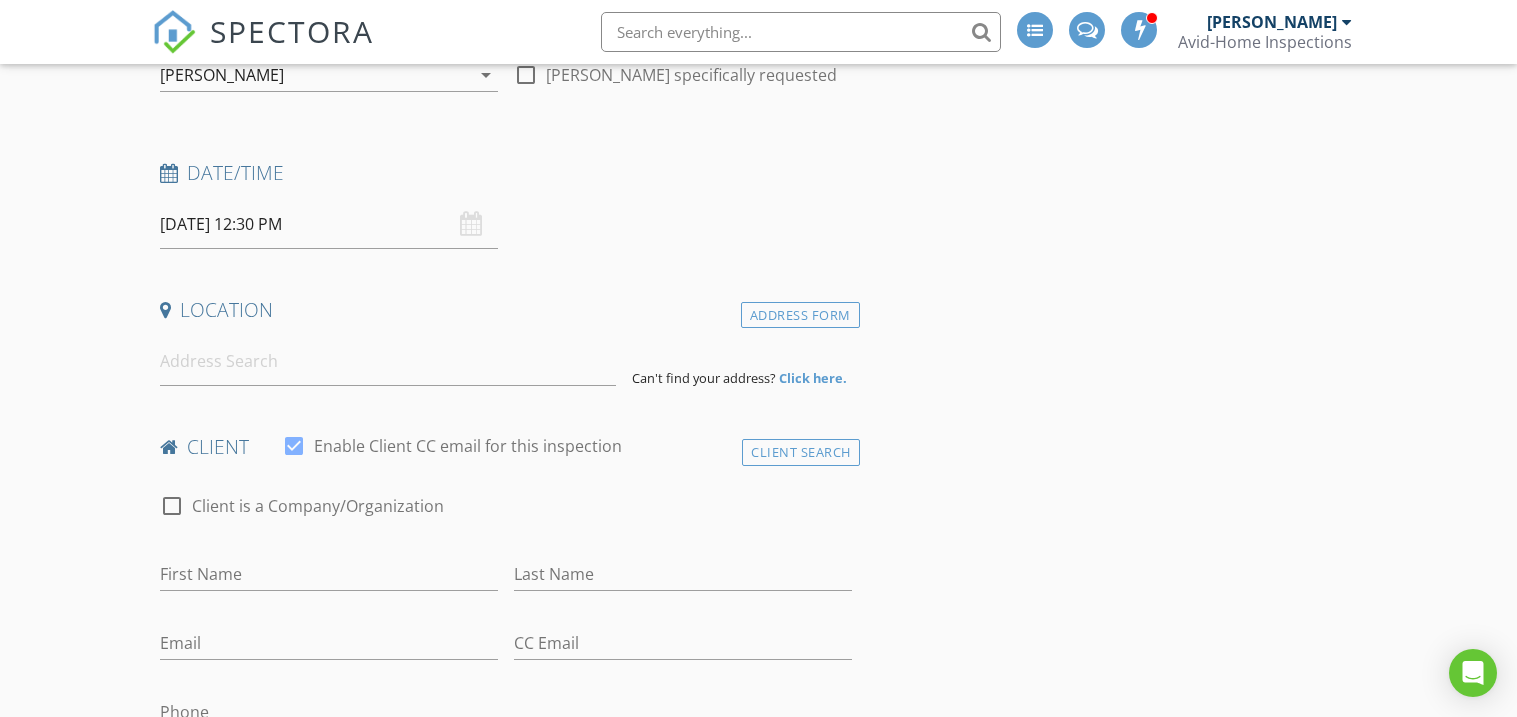 scroll, scrollTop: 234, scrollLeft: 0, axis: vertical 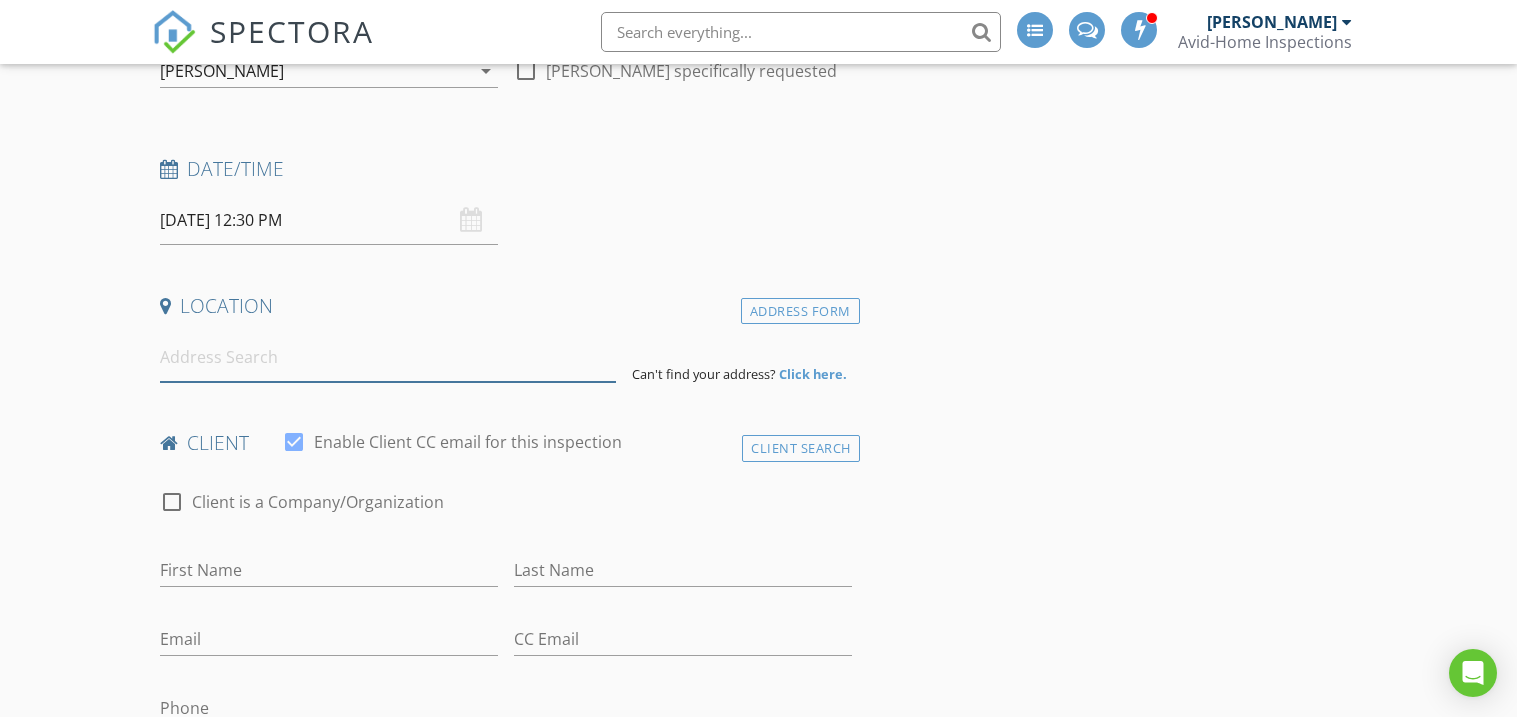 click at bounding box center (388, 357) 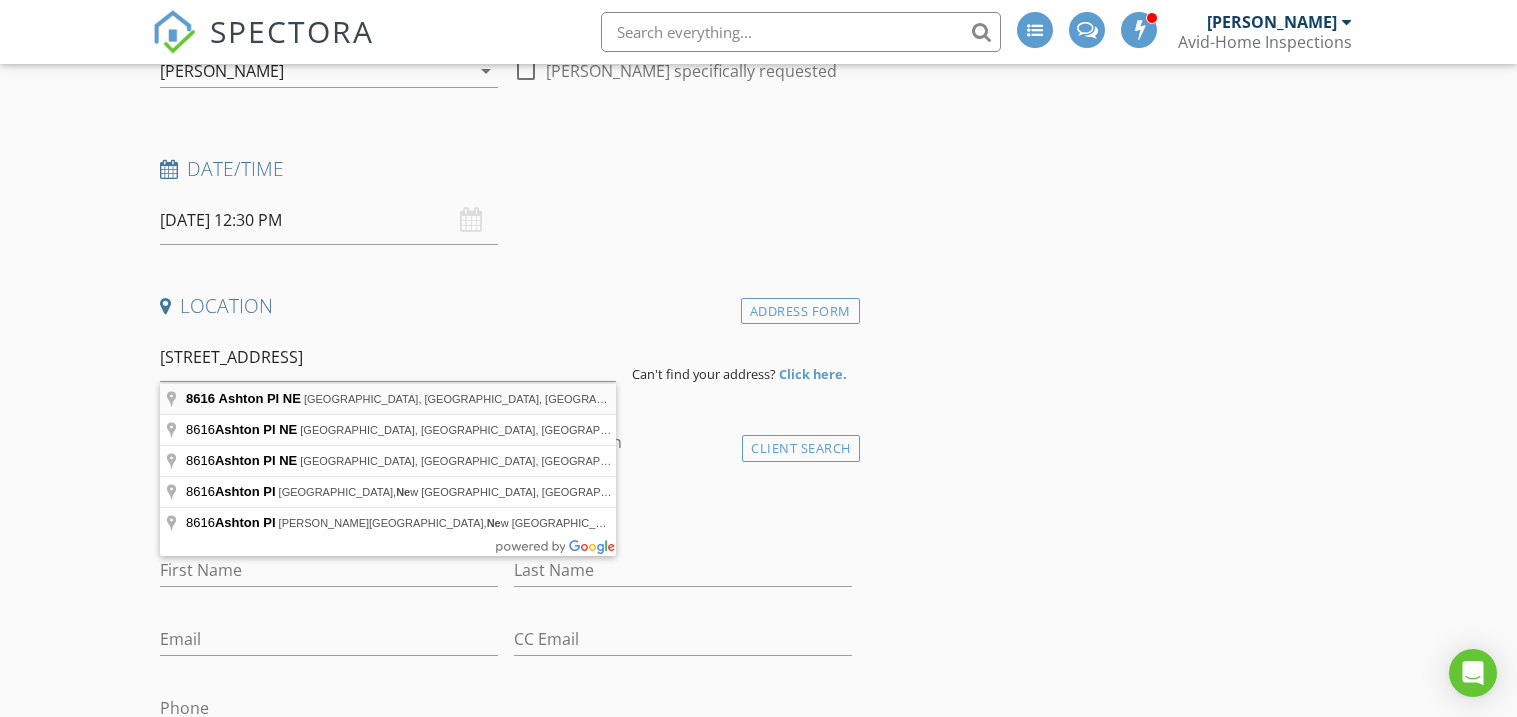 type on "8616 Ashton Pl NE, Albuquerque, NM, USA" 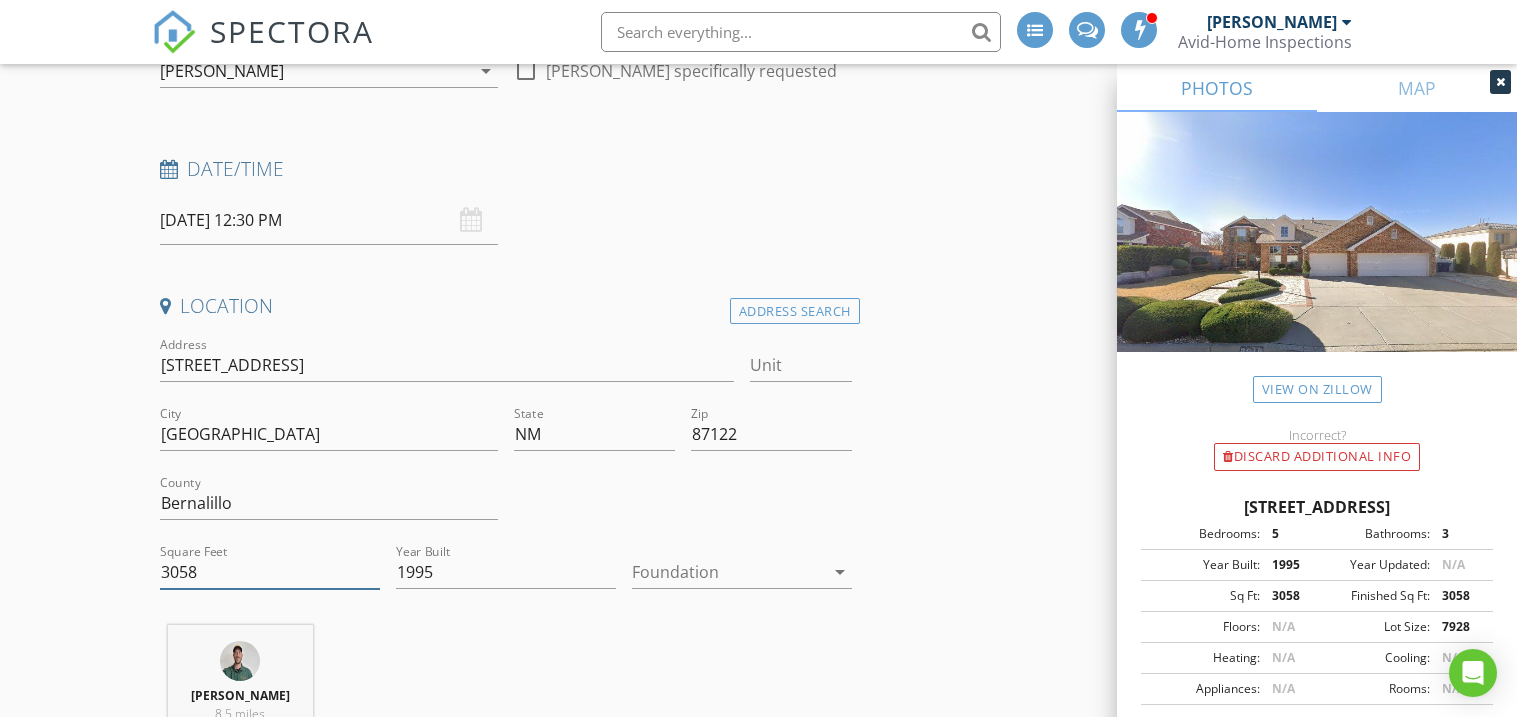 click on "3058" at bounding box center [270, 572] 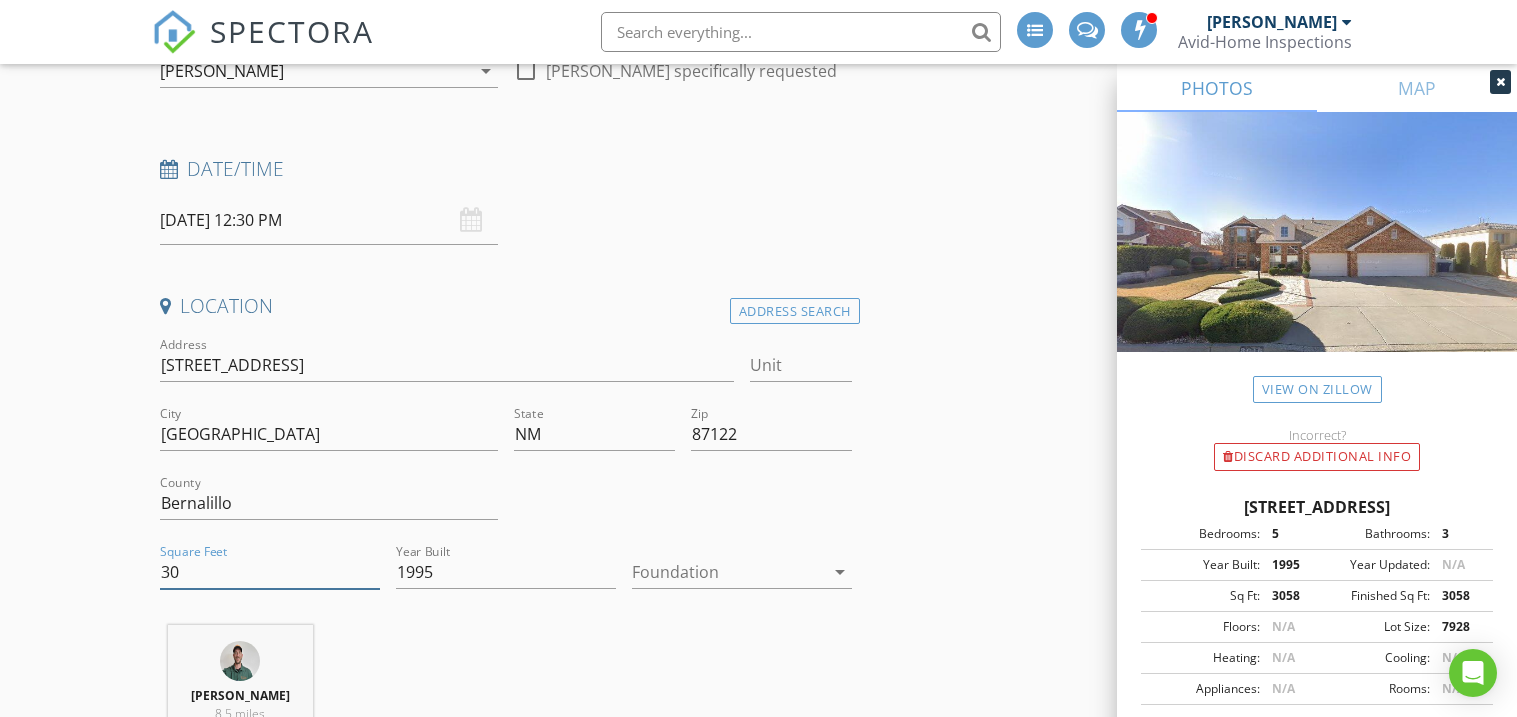 type on "3" 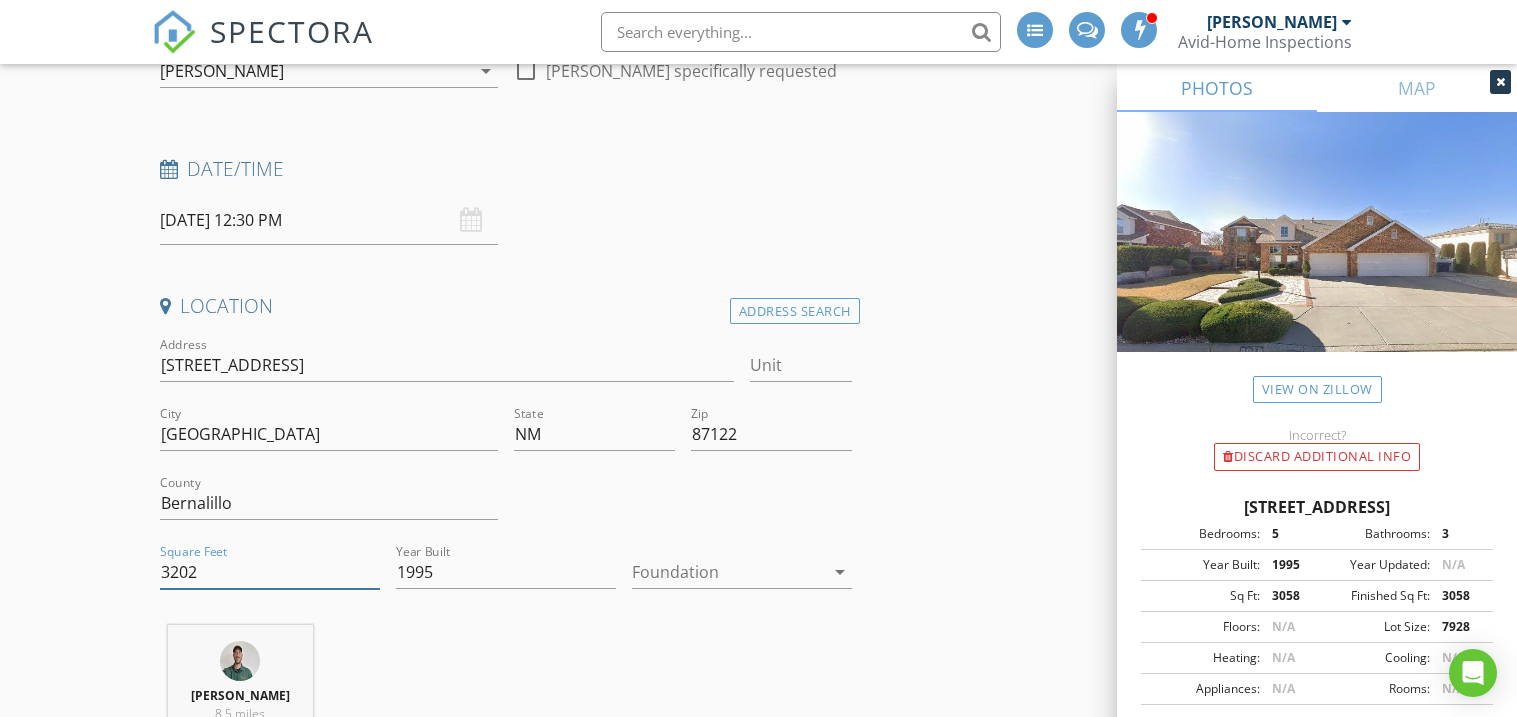 type on "3202" 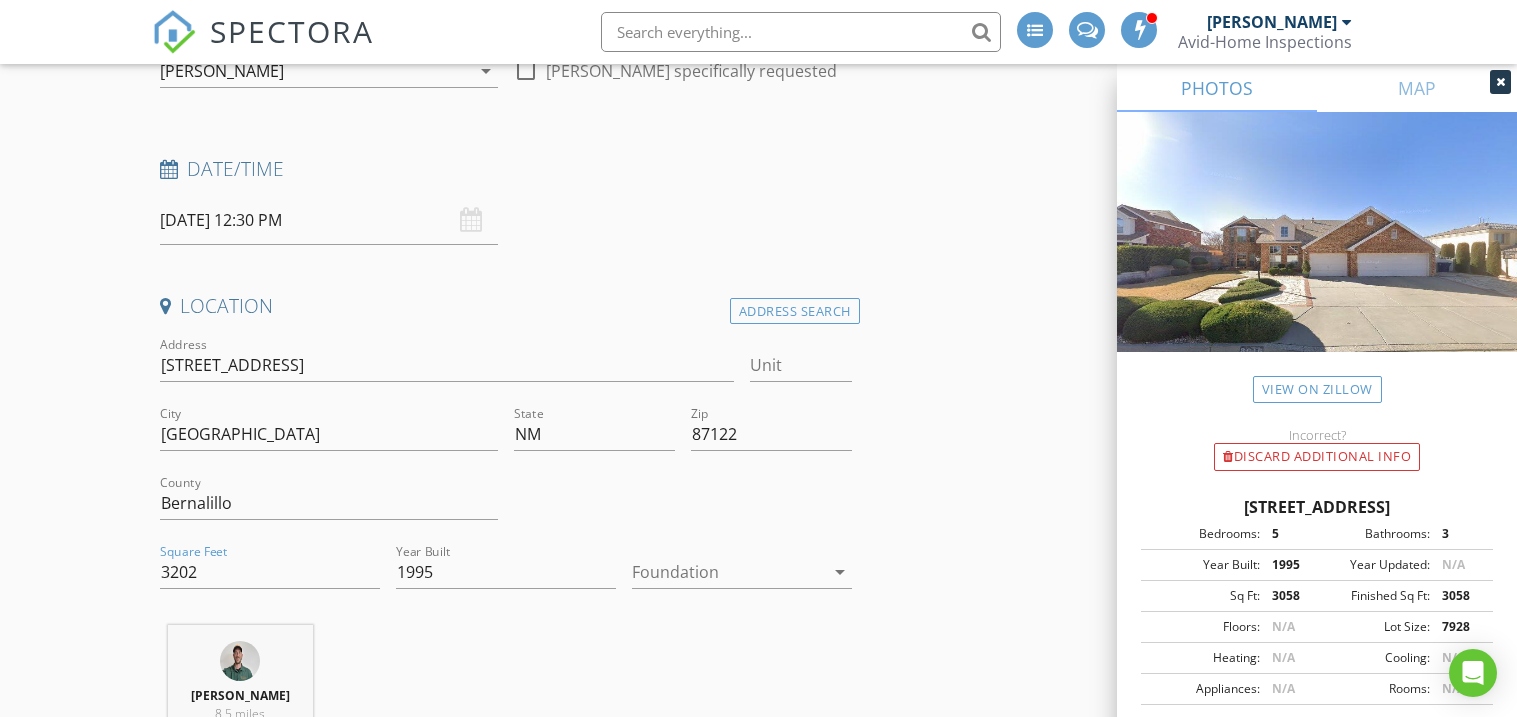 click at bounding box center (728, 572) 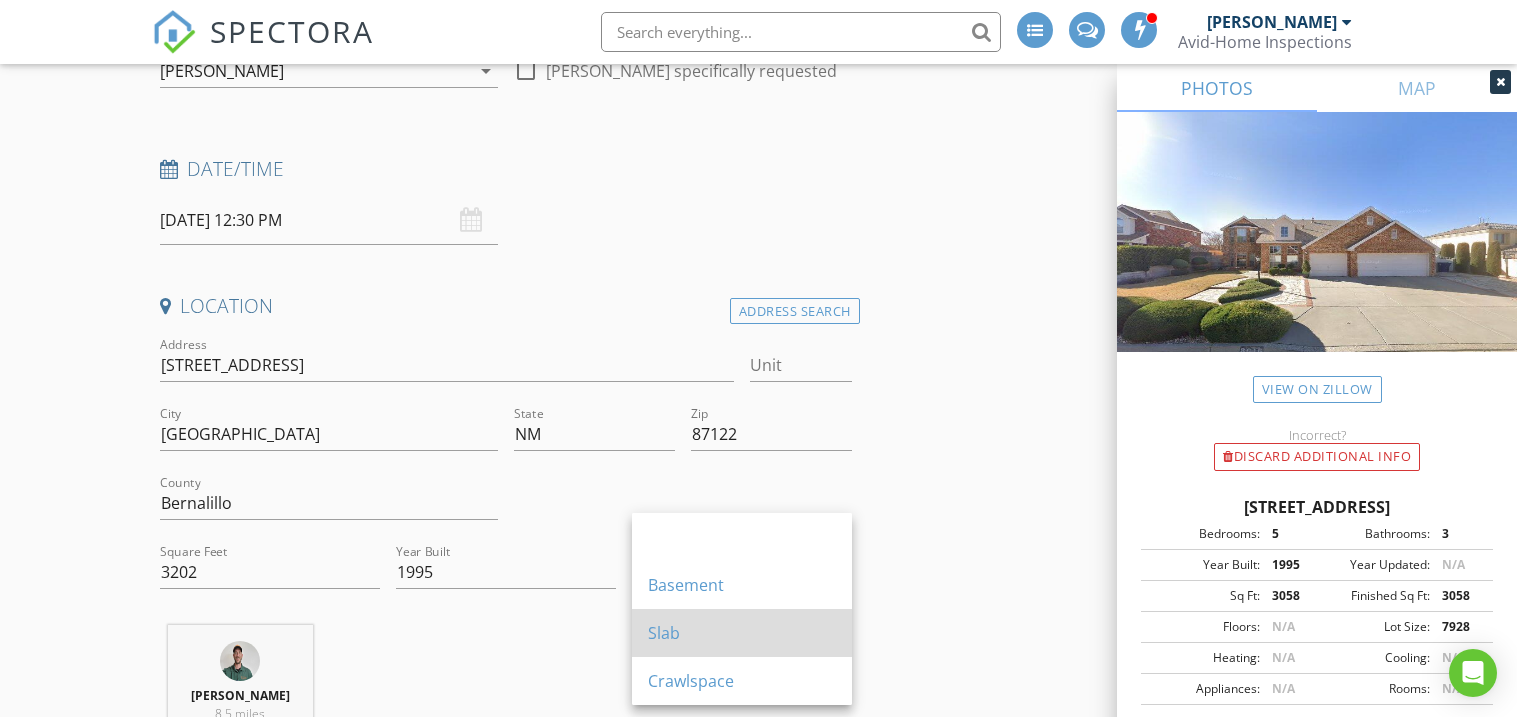 click on "Slab" at bounding box center [742, 633] 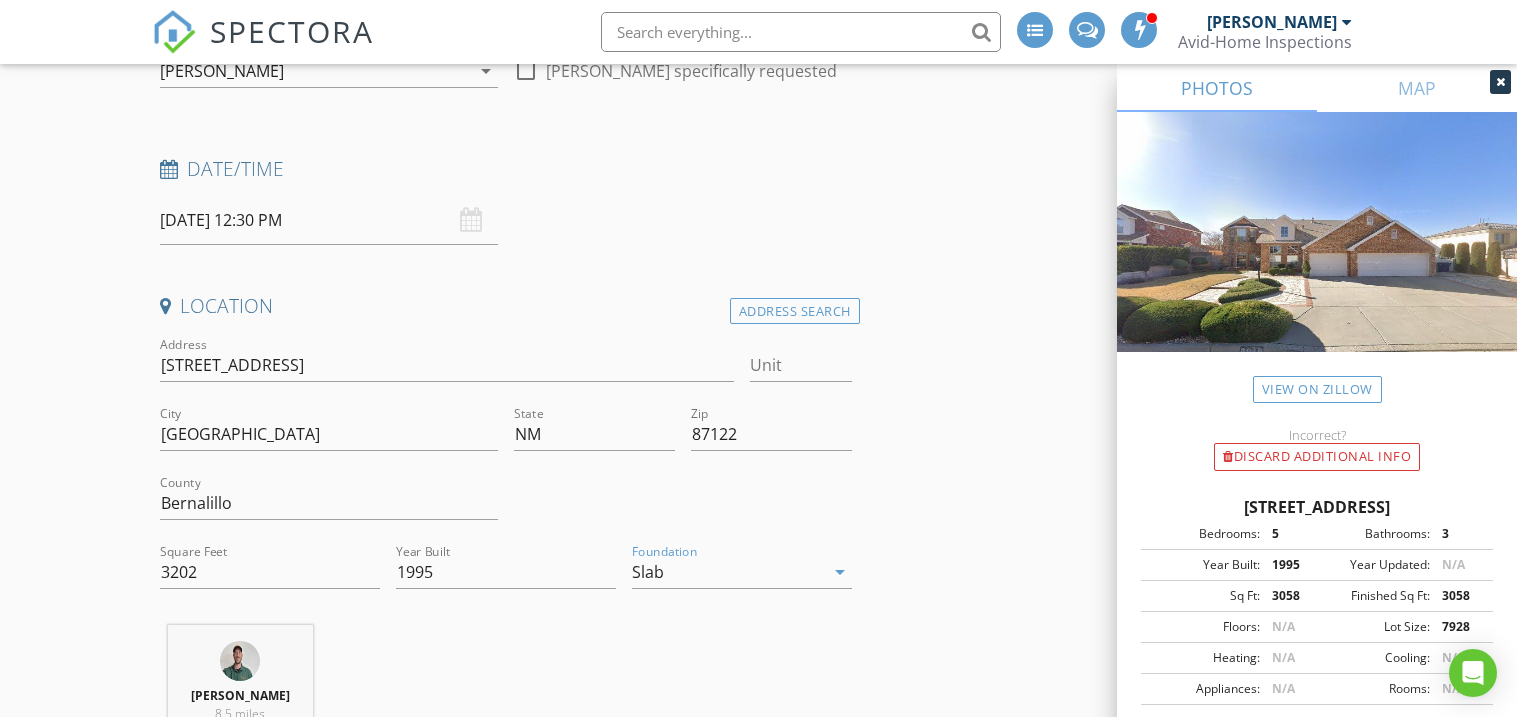 click on "Terry George     8.5 miles     (17 minutes)" at bounding box center (506, 708) 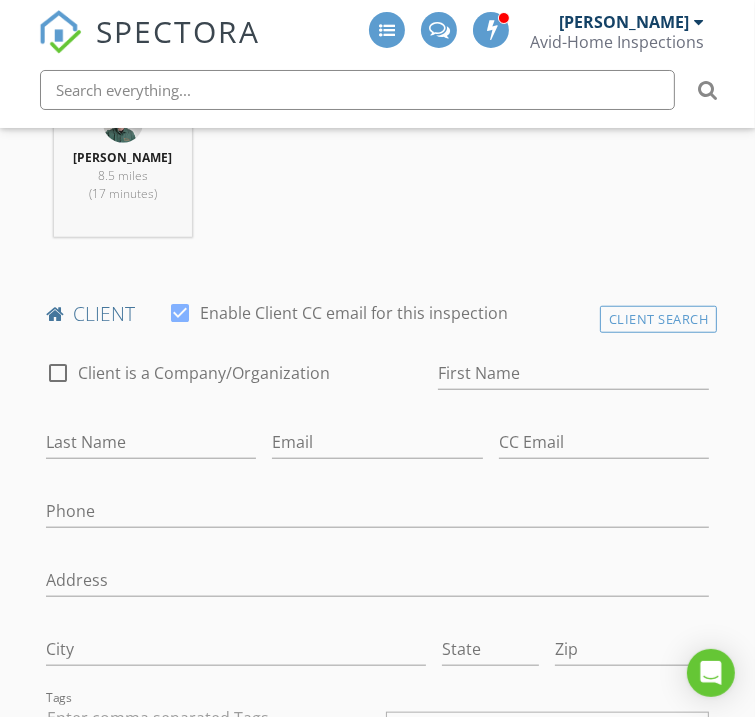 scroll, scrollTop: 1022, scrollLeft: 0, axis: vertical 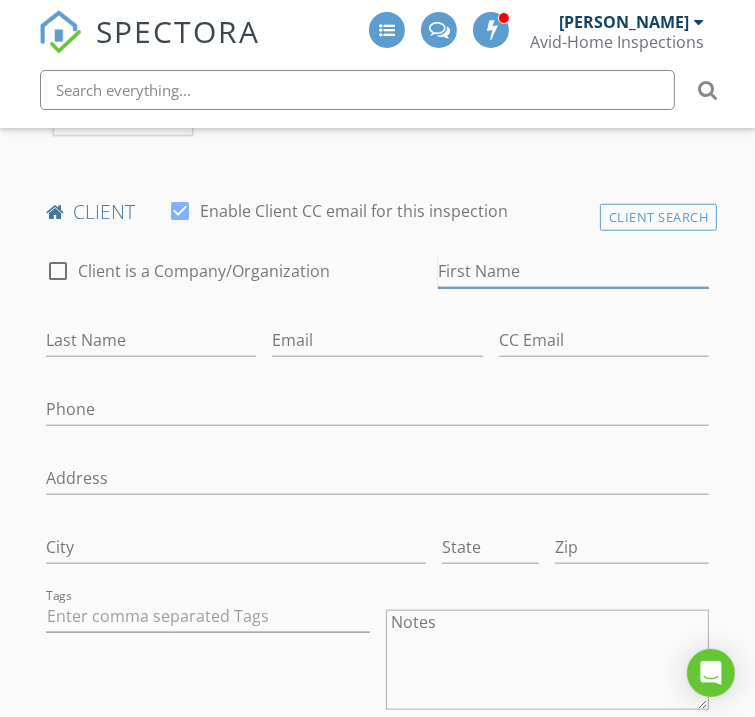 click on "First Name" at bounding box center [573, 271] 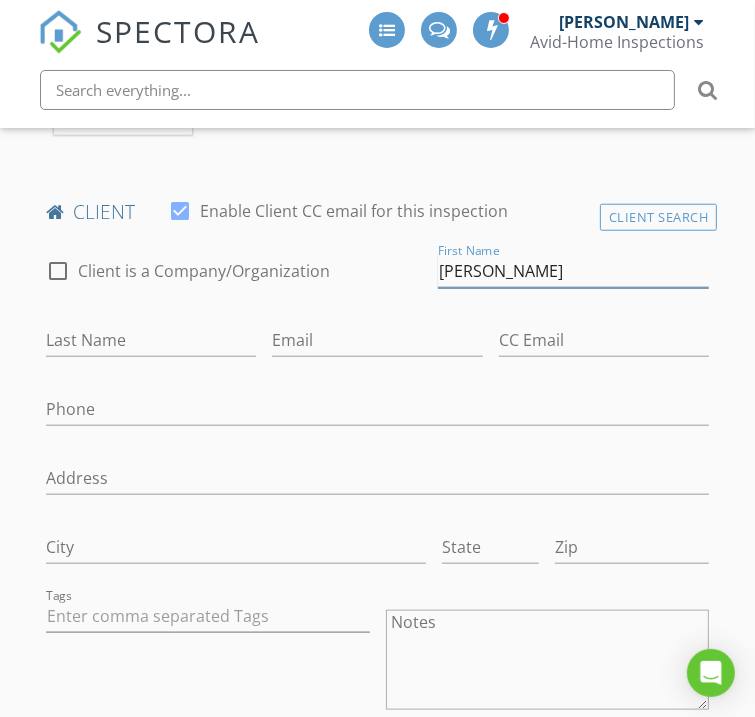 type on "John" 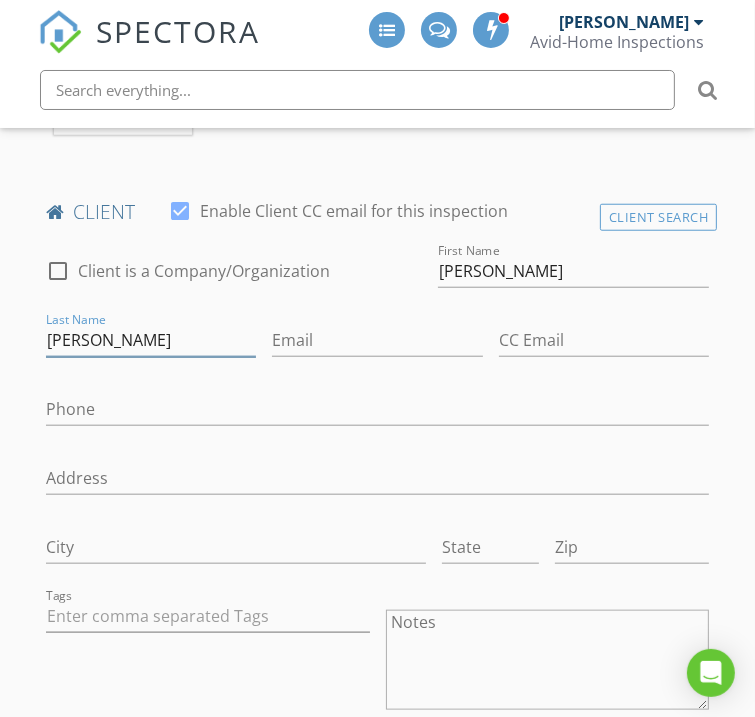 type on "Byrne" 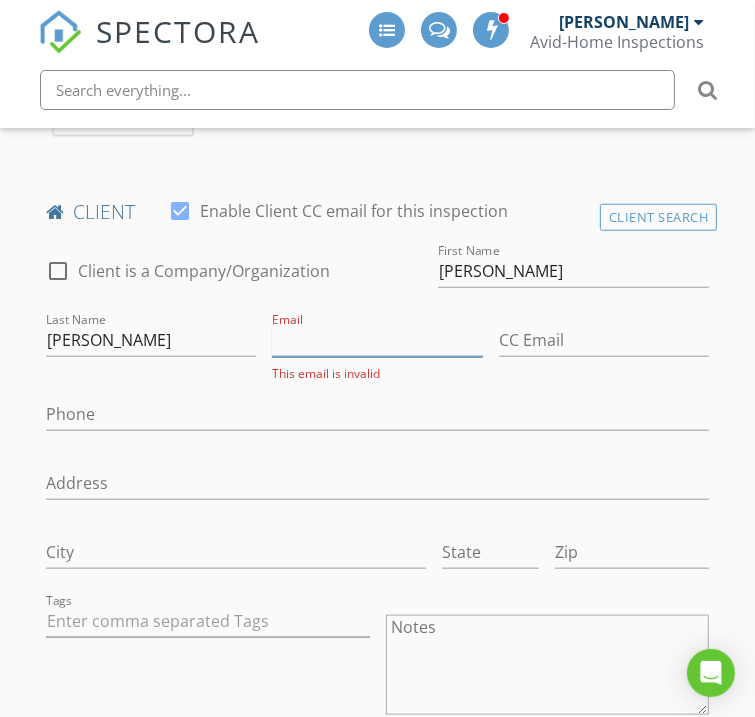 paste on "[EMAIL_ADDRESS][DOMAIN_NAME]" 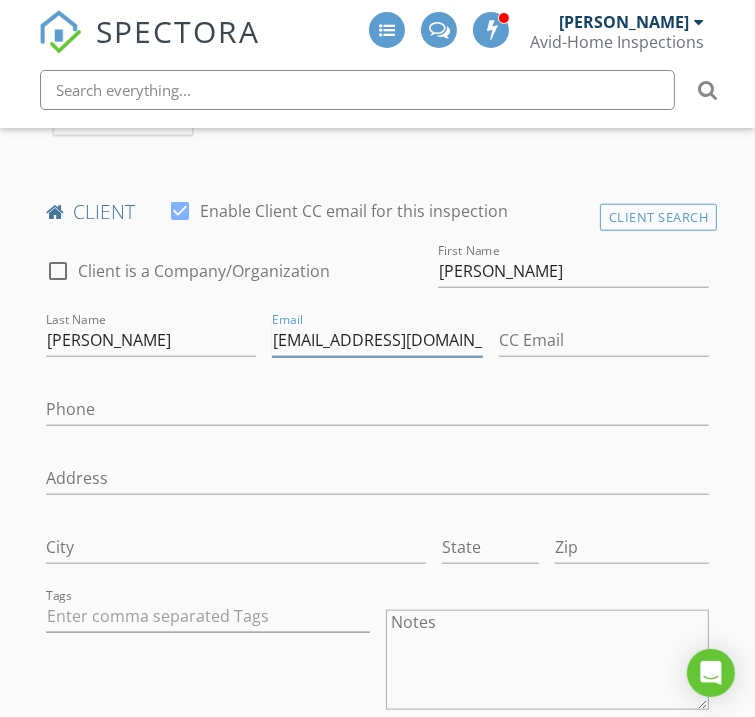 scroll, scrollTop: 0, scrollLeft: 39, axis: horizontal 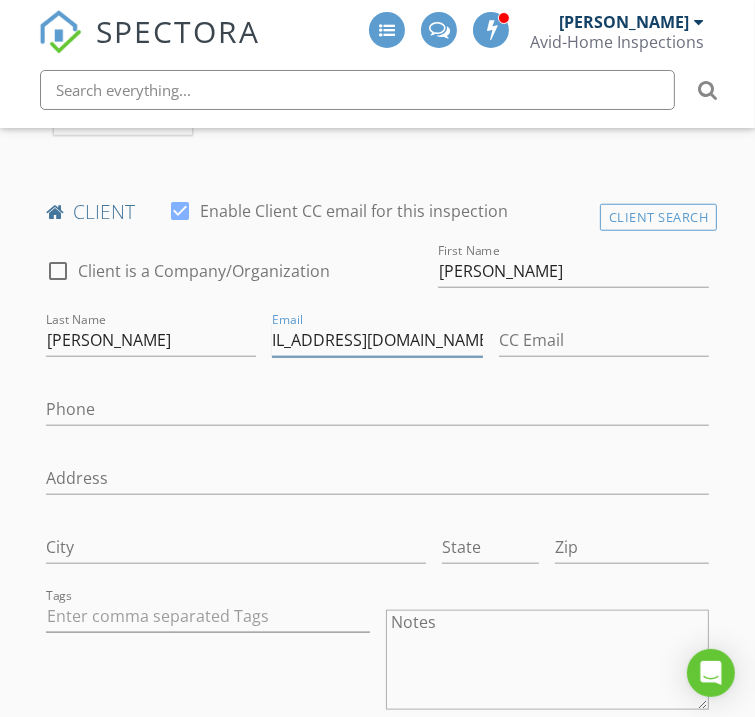 type on "[EMAIL_ADDRESS][DOMAIN_NAME]" 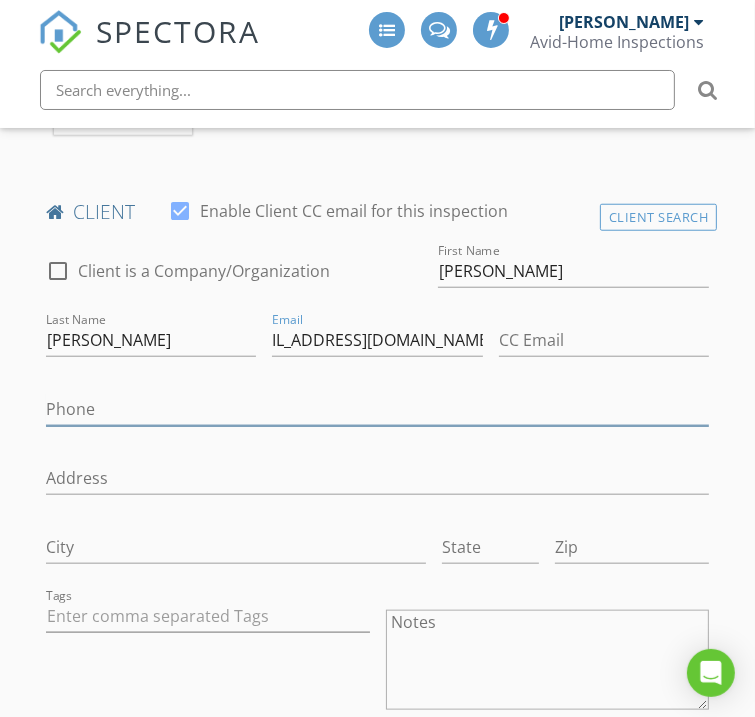 click on "Phone" at bounding box center [378, 409] 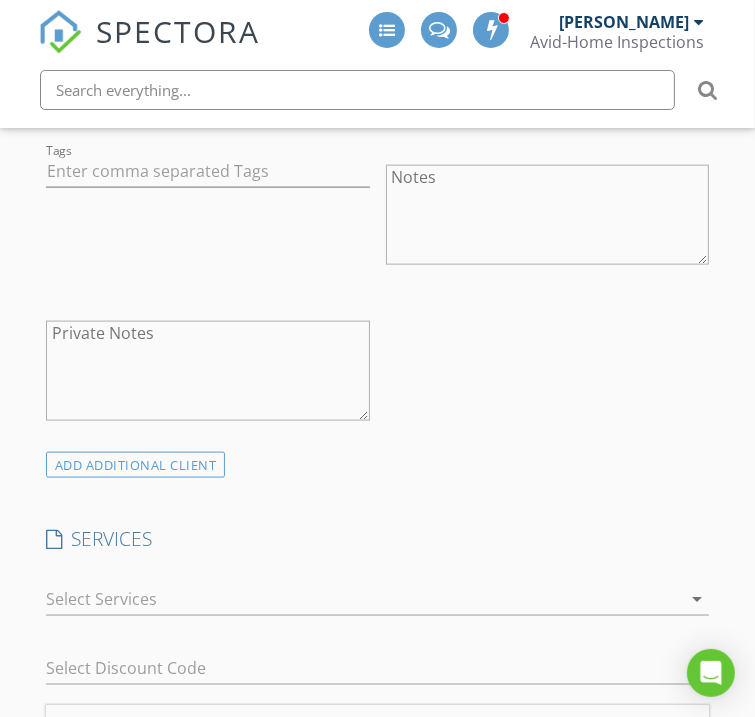 scroll, scrollTop: 1509, scrollLeft: 0, axis: vertical 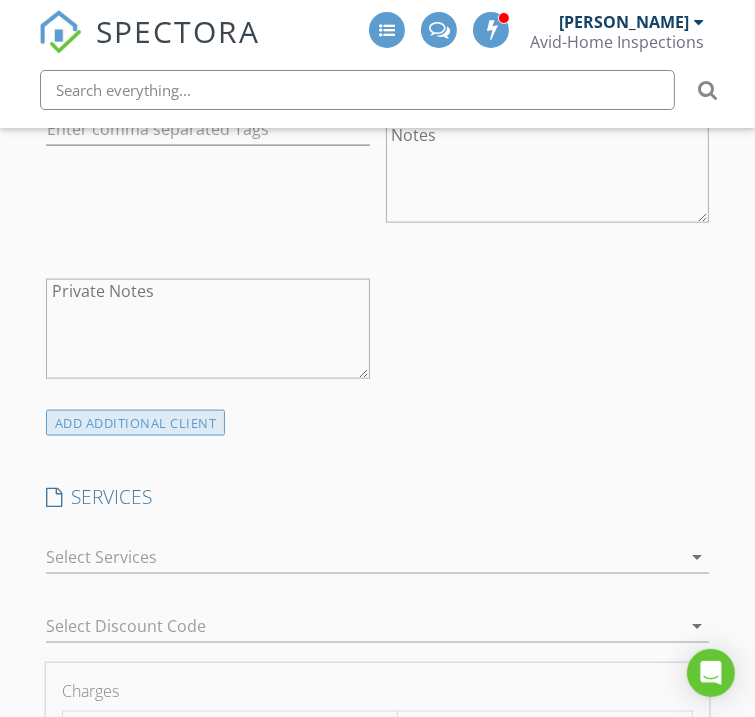 type on "505-321-5344" 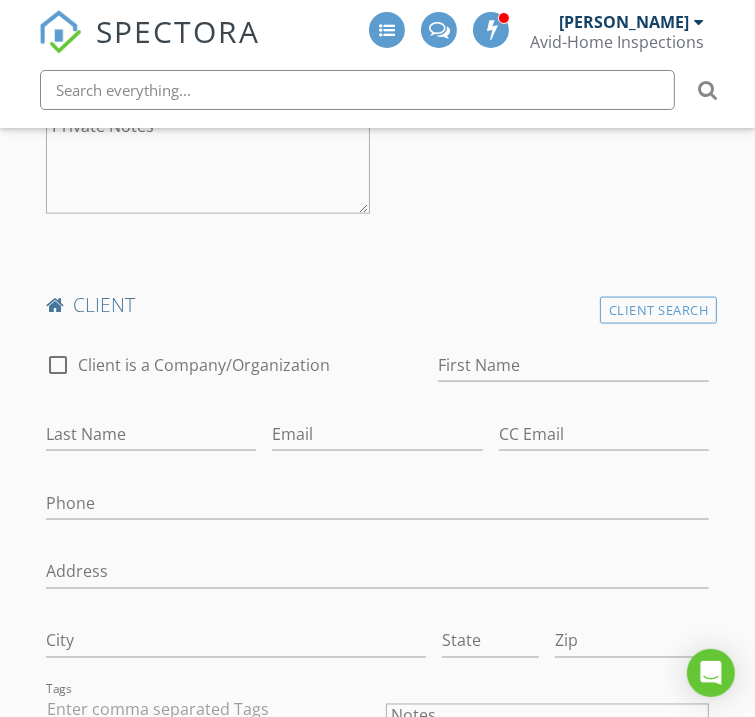scroll, scrollTop: 1675, scrollLeft: 0, axis: vertical 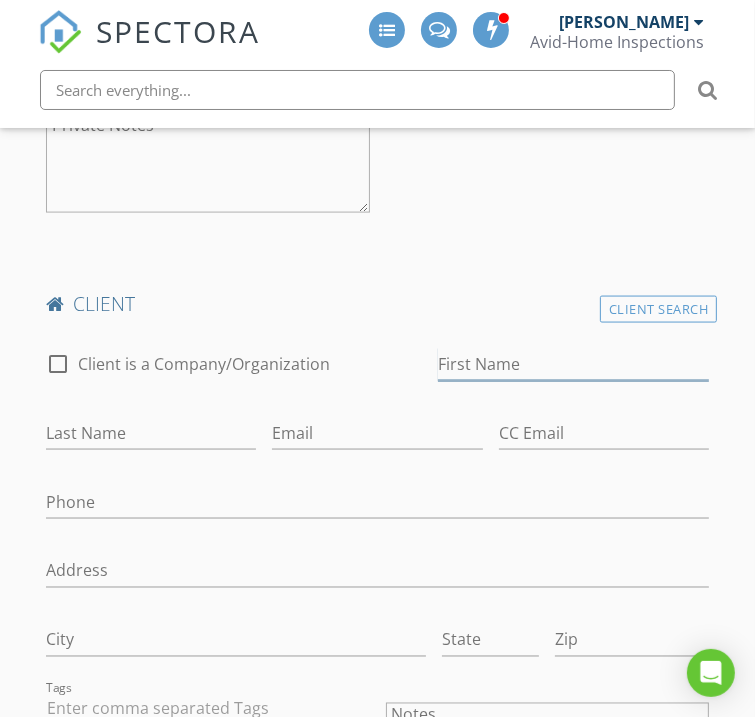 click on "First Name" at bounding box center (573, 364) 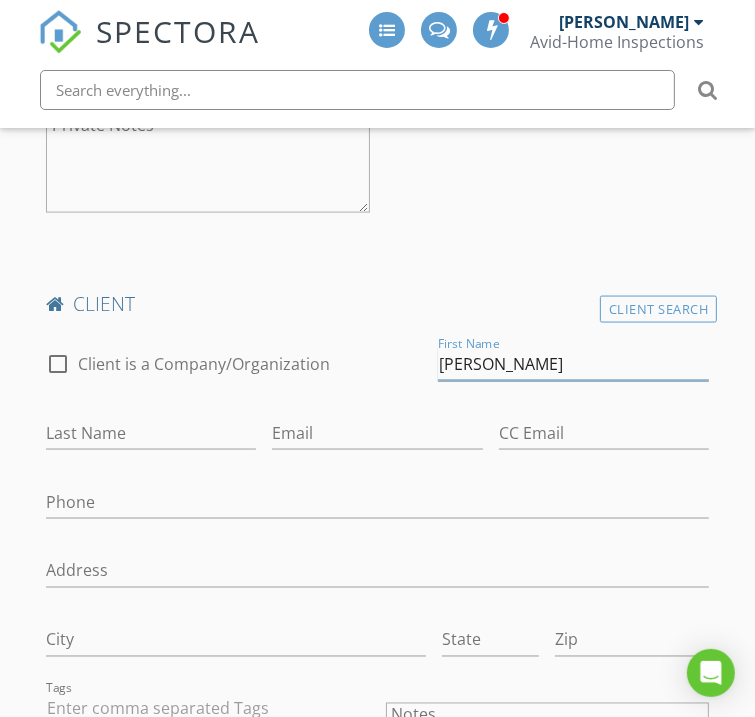 type on "Simone" 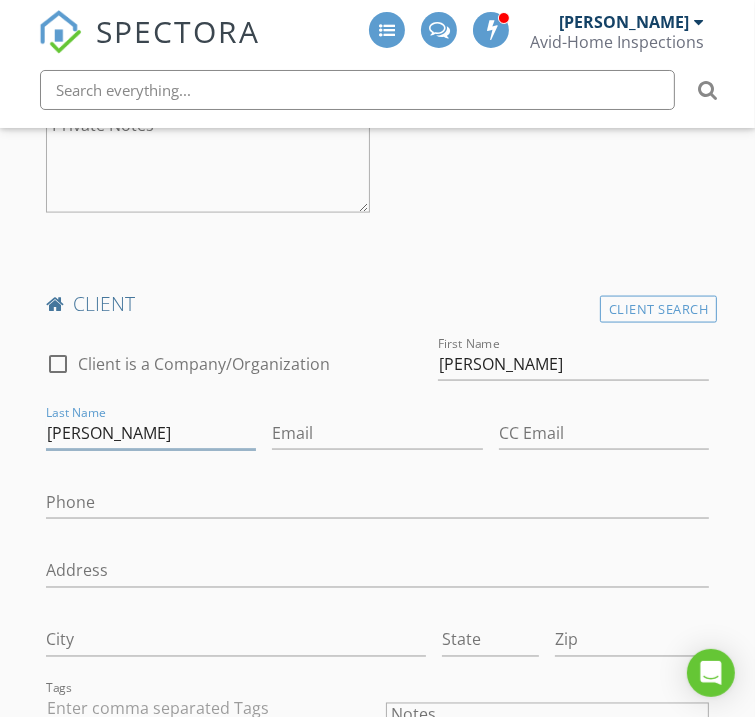 type on "Byrne" 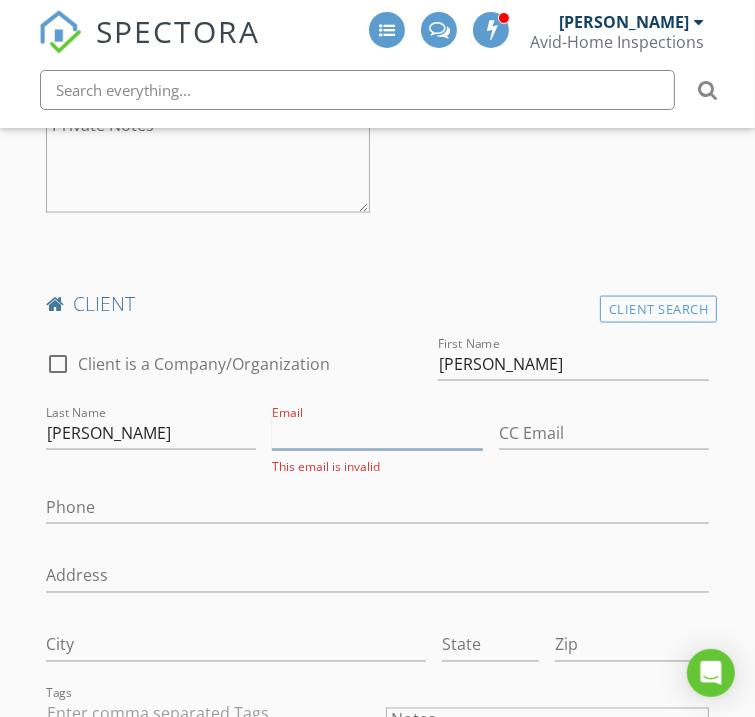 paste on "[EMAIL_ADDRESS][DOMAIN_NAME]" 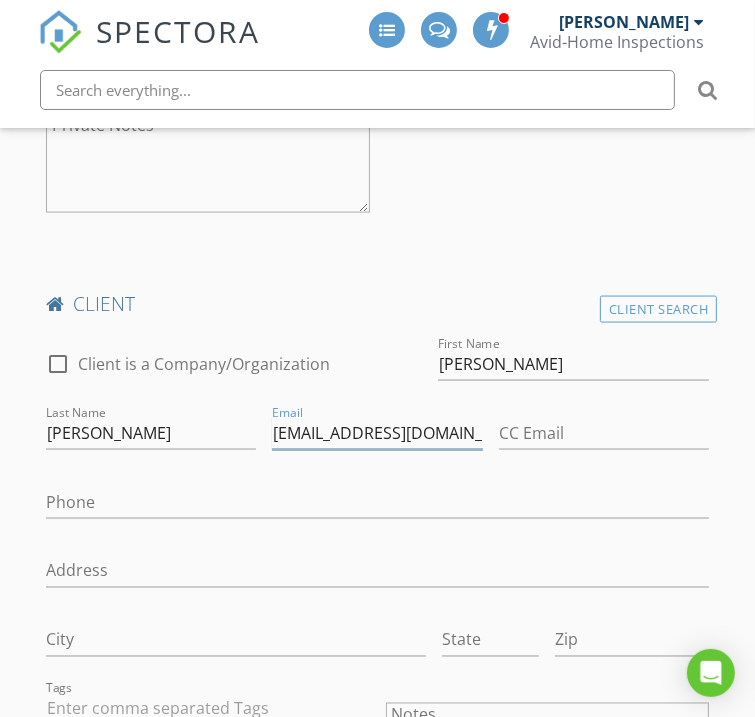 scroll, scrollTop: 0, scrollLeft: 15, axis: horizontal 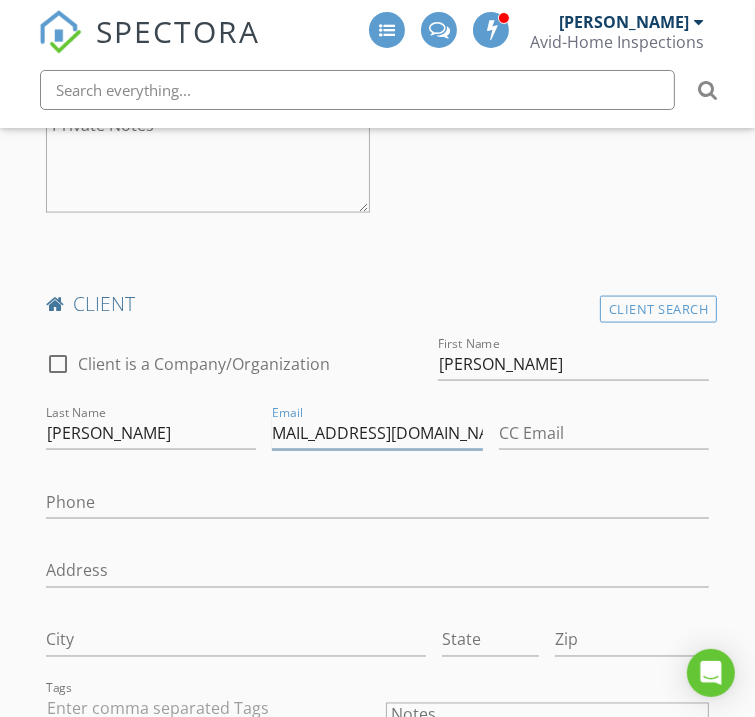 type on "[EMAIL_ADDRESS][DOMAIN_NAME]" 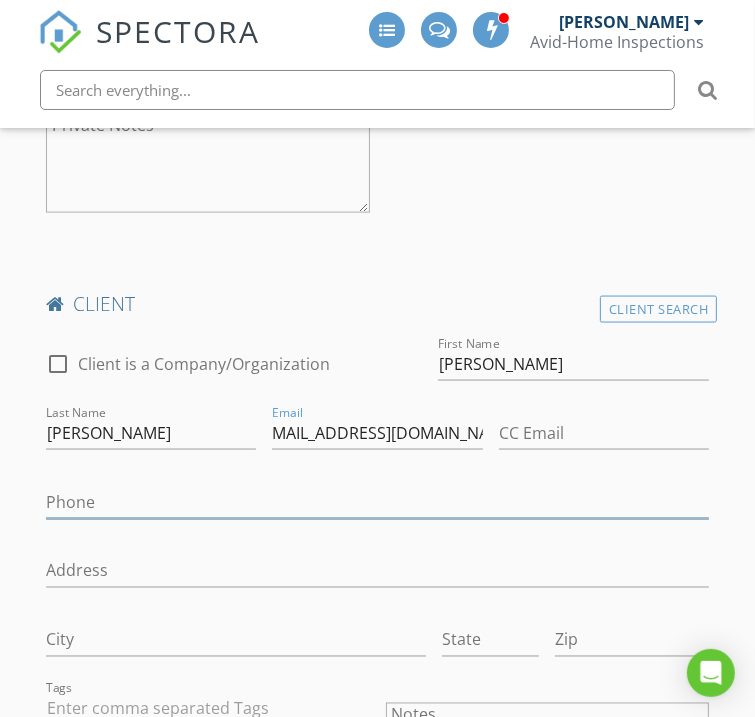 click on "Phone" at bounding box center [378, 502] 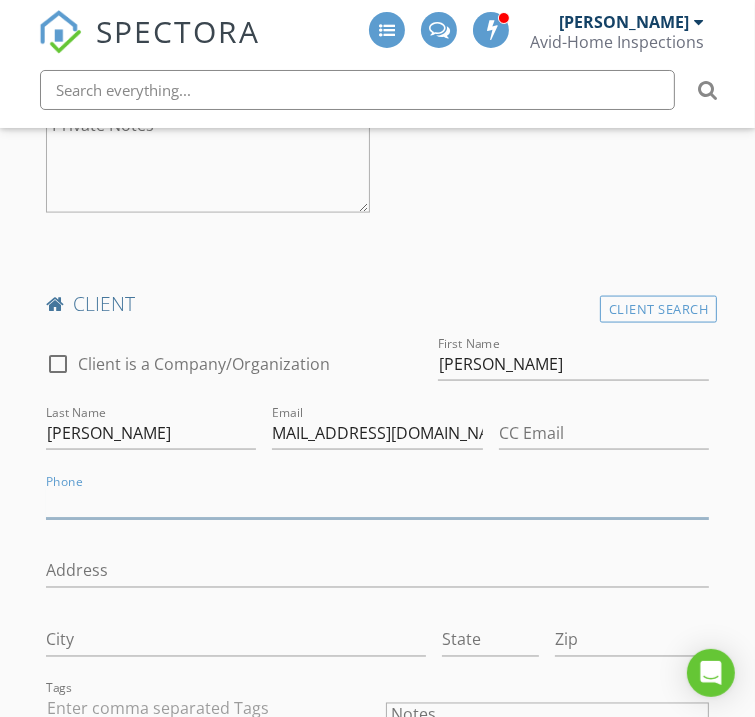 scroll, scrollTop: 0, scrollLeft: 0, axis: both 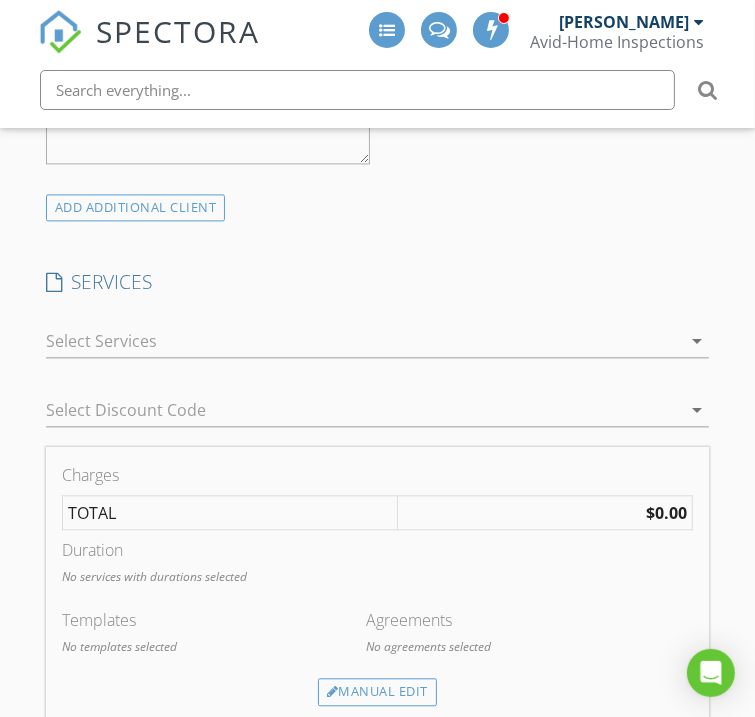 type on "[PHONE_NUMBER]" 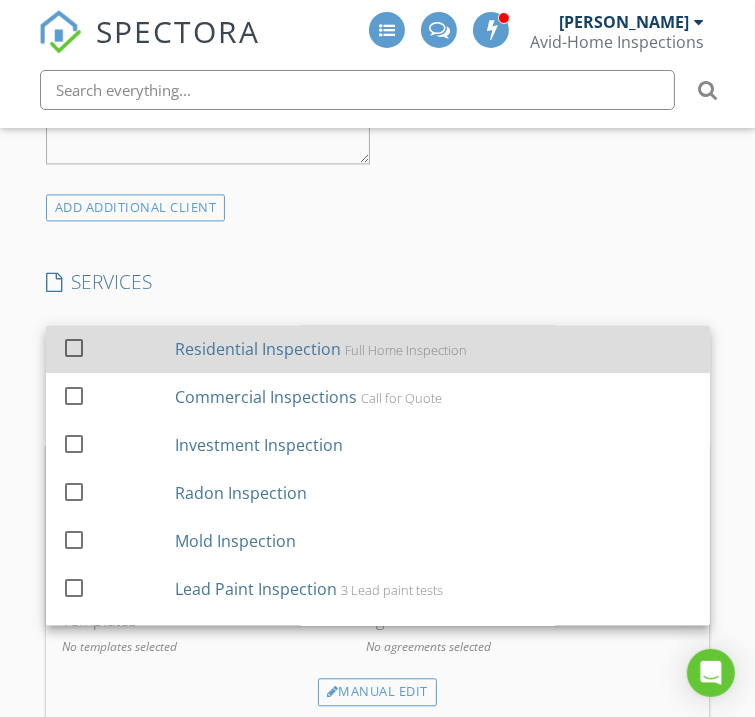 click on "Residential Inspection" at bounding box center [258, 349] 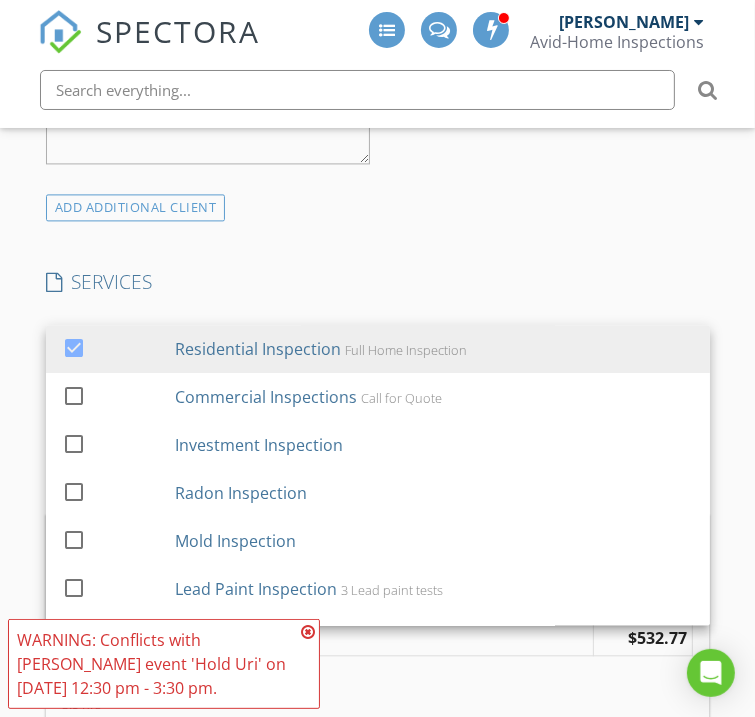 click on "INSPECTOR(S)
check_box   Terry George   PRIMARY   Terry George arrow_drop_down   check_box_outline_blank Terry George specifically requested
Date/Time
07/29/2025 12:30 PM
Location
Address Search       Address 8616 Ashton Pl NE   Unit   City Albuquerque   State NM   Zip 87122   County Bernalillo     Square Feet 3202   Year Built 1995   Foundation Slab arrow_drop_down     Terry George     8.5 miles     (17 minutes)
client
check_box Enable Client CC email for this inspection   Client Search     check_box_outline_blank Client is a Company/Organization     First Name John   Last Name Byrne   Email mobilemechanic1990@gmail.com   CC Email   Phone 505-321-5344   Address   City   State   Zip     Tags         Notes   Private Notes
client
Client Search     check_box_outline_blank Client is a Company/Organization     First Name Simone" at bounding box center (378, 385) 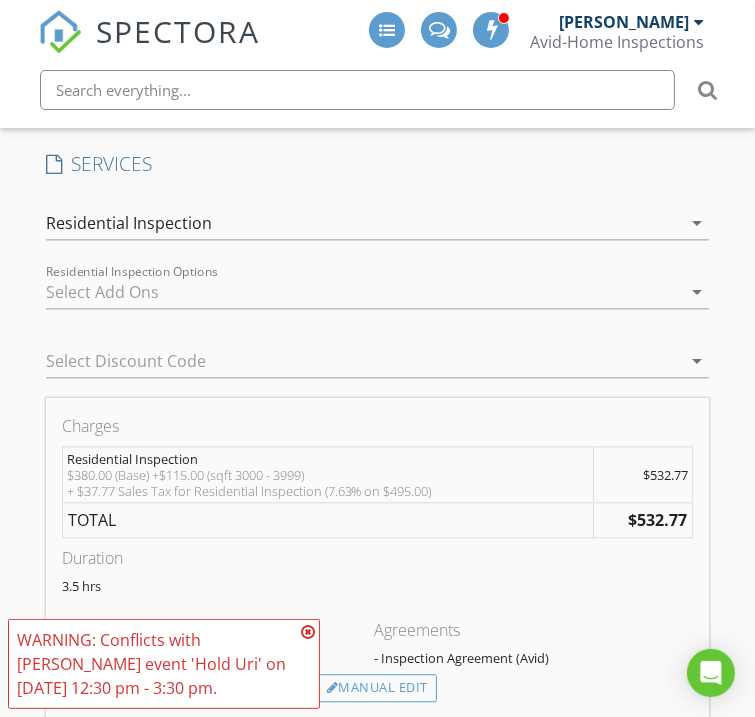 scroll, scrollTop: 2597, scrollLeft: 0, axis: vertical 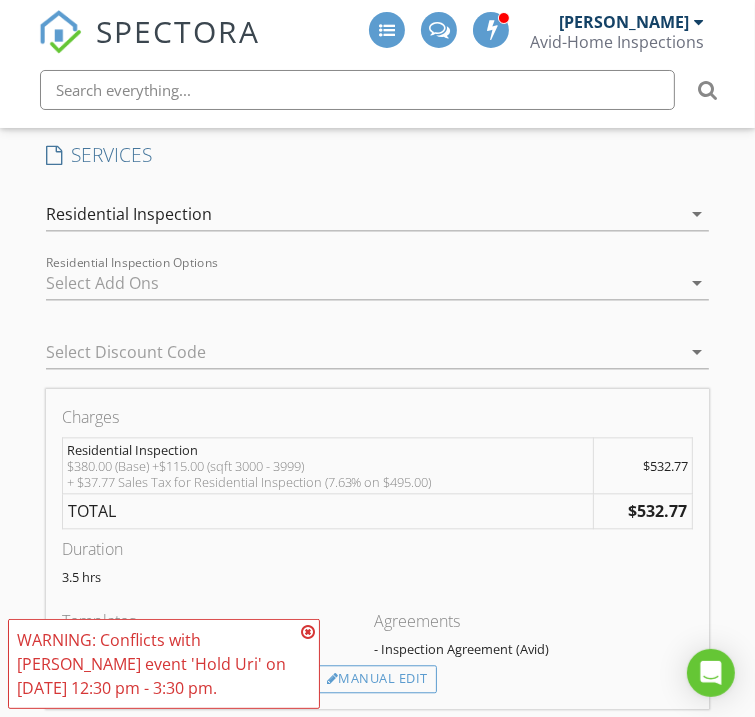 click at bounding box center [308, 632] 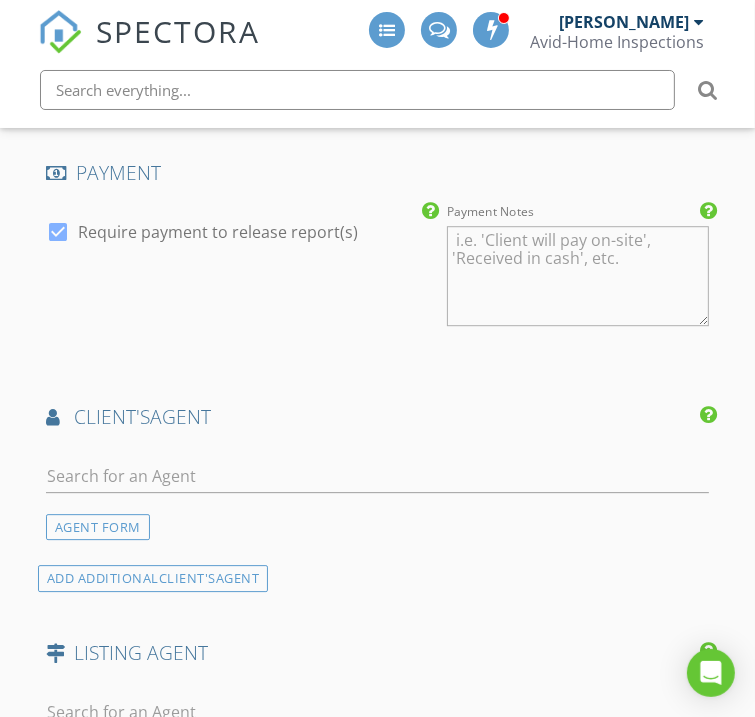 scroll, scrollTop: 3379, scrollLeft: 0, axis: vertical 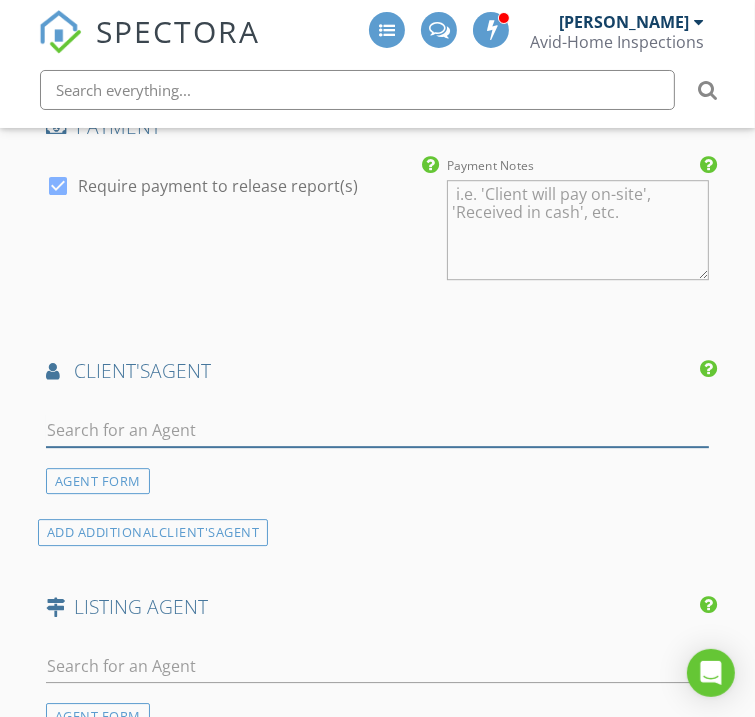 click at bounding box center [378, 430] 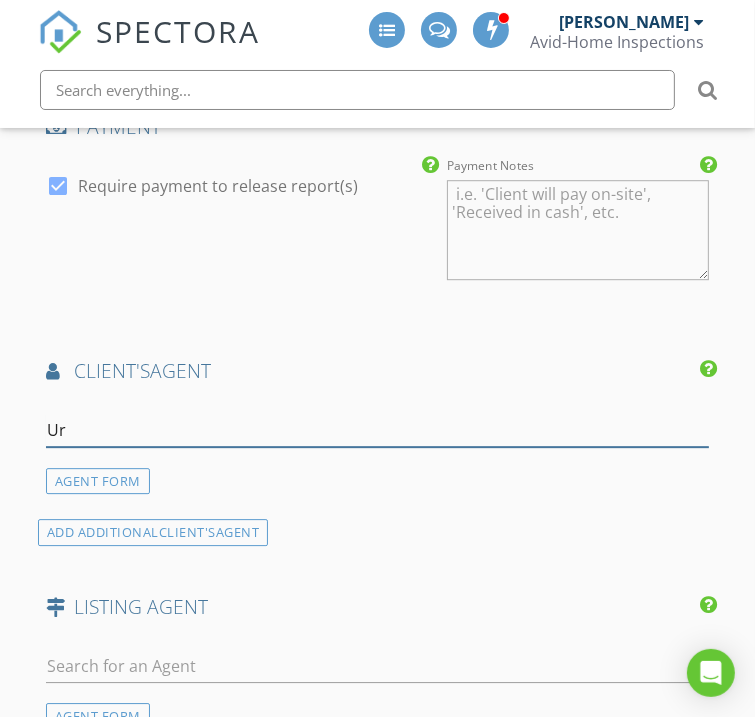 type on "Uri" 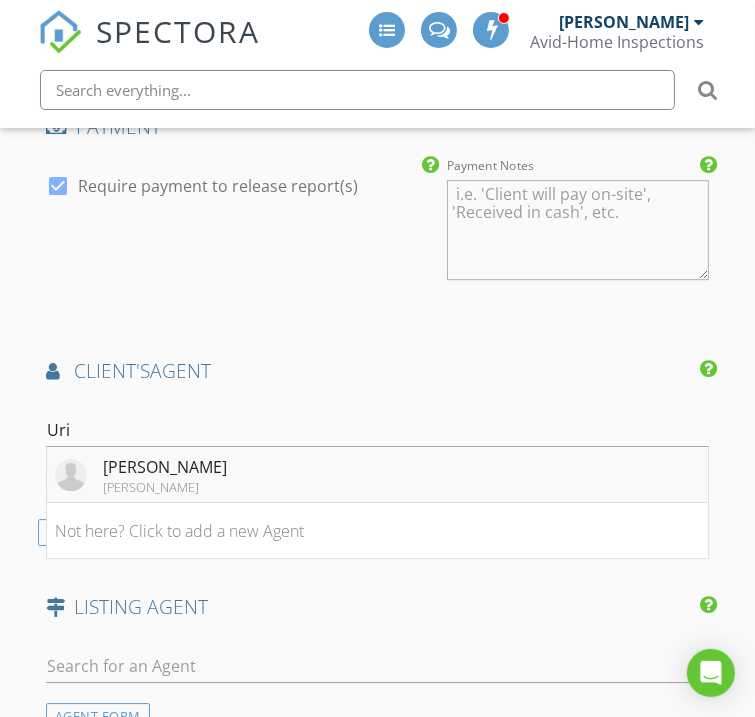 click on "Uri Lapcevic" at bounding box center [165, 467] 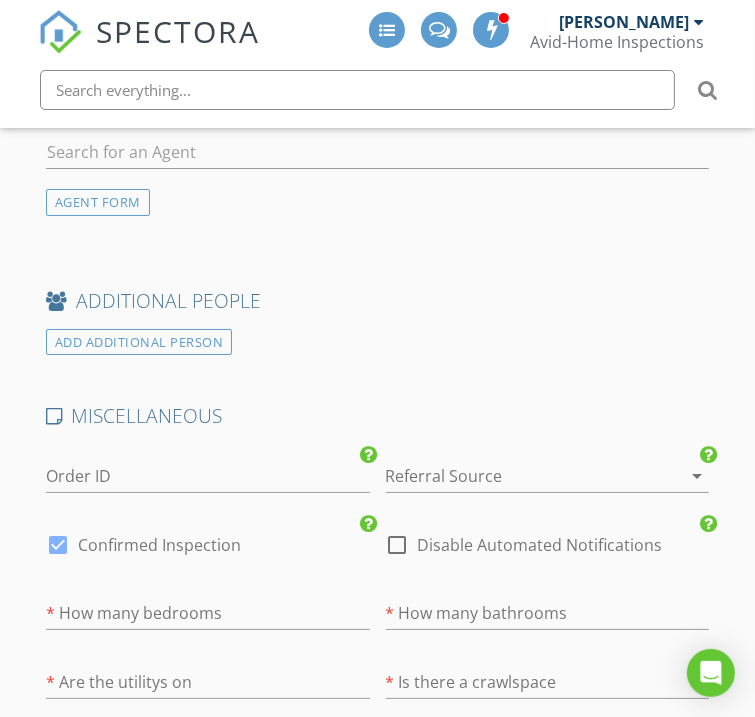 scroll, scrollTop: 4434, scrollLeft: 0, axis: vertical 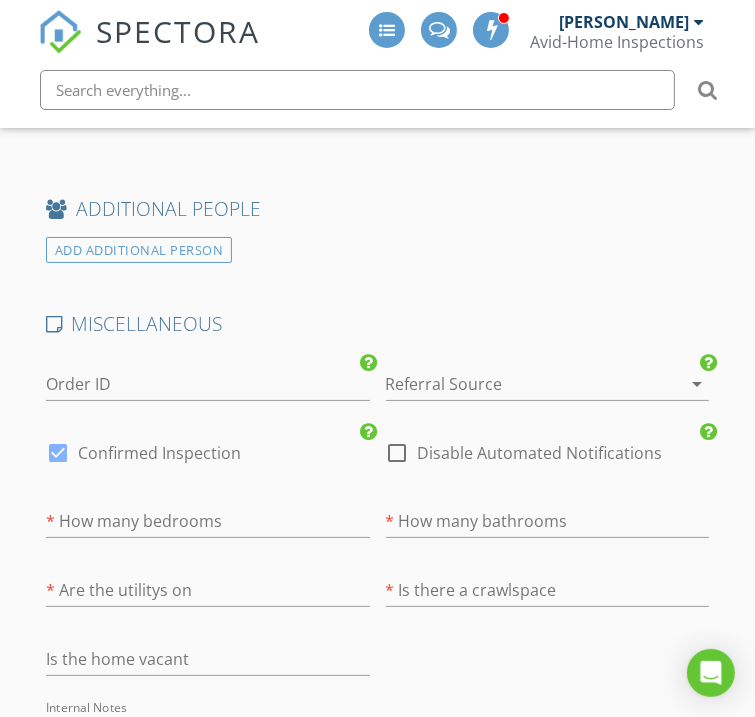 click at bounding box center (520, 384) 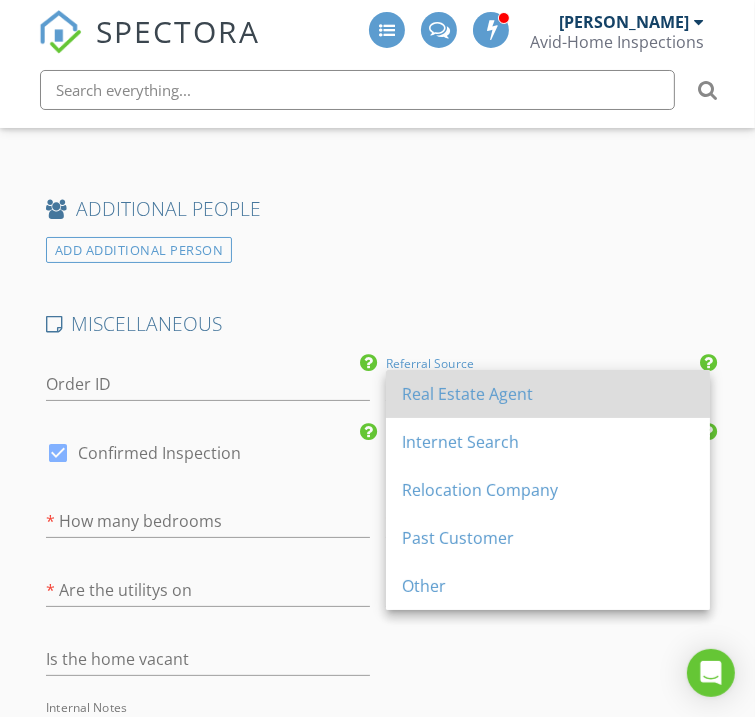 click on "Real Estate Agent" at bounding box center (548, 394) 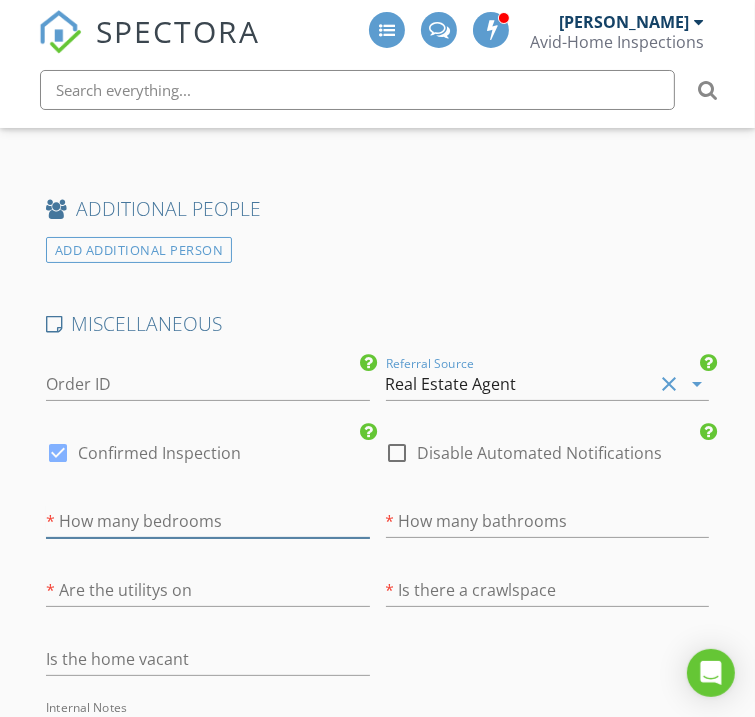 click at bounding box center (208, 521) 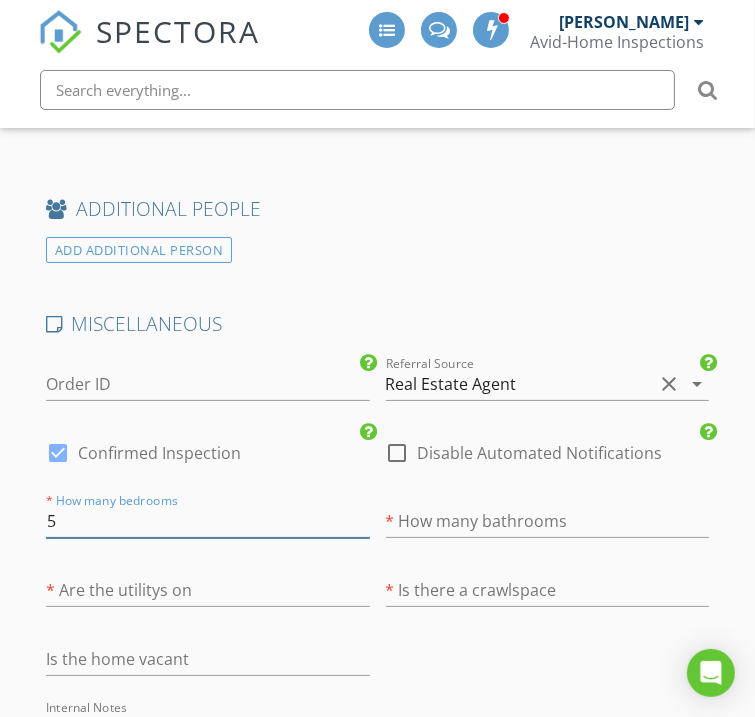 type on "5" 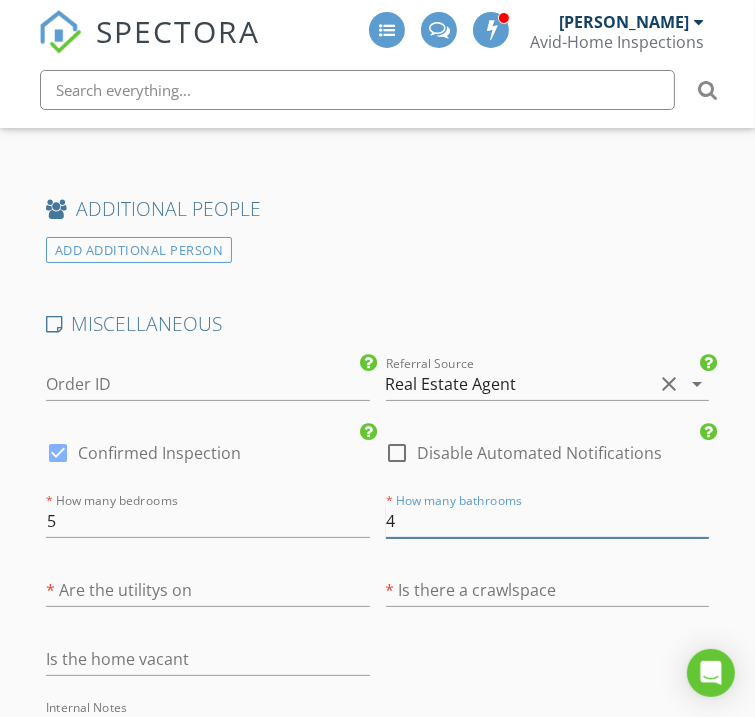 type on "4" 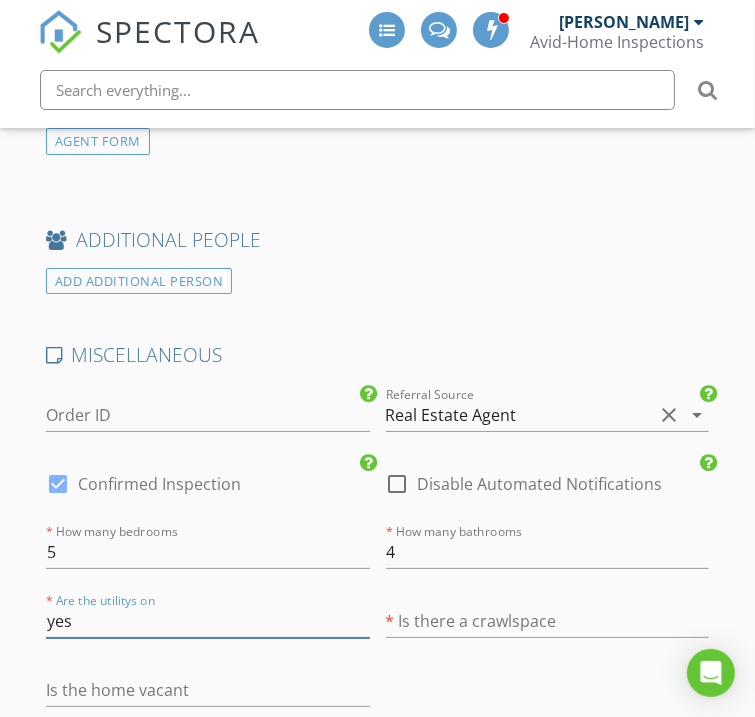 scroll, scrollTop: 4434, scrollLeft: 0, axis: vertical 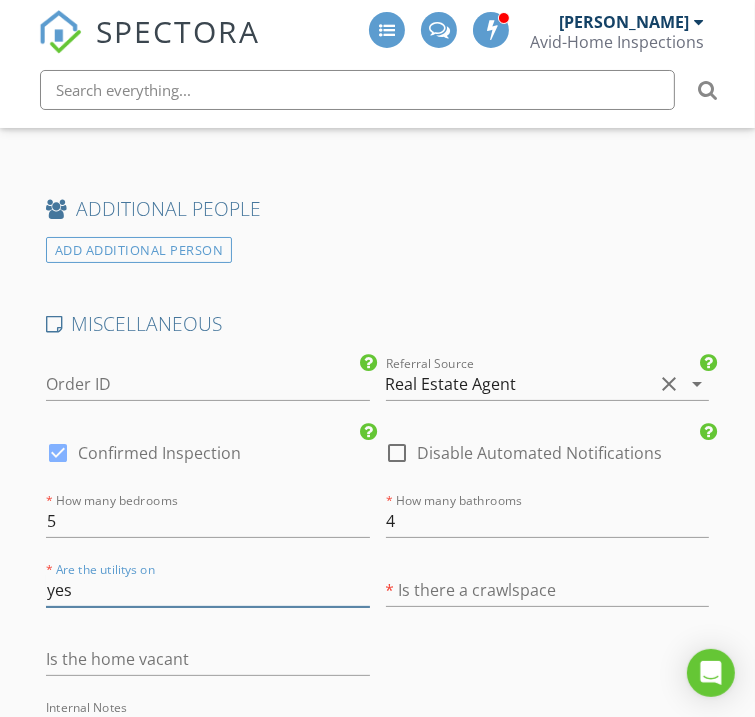 type on "yes" 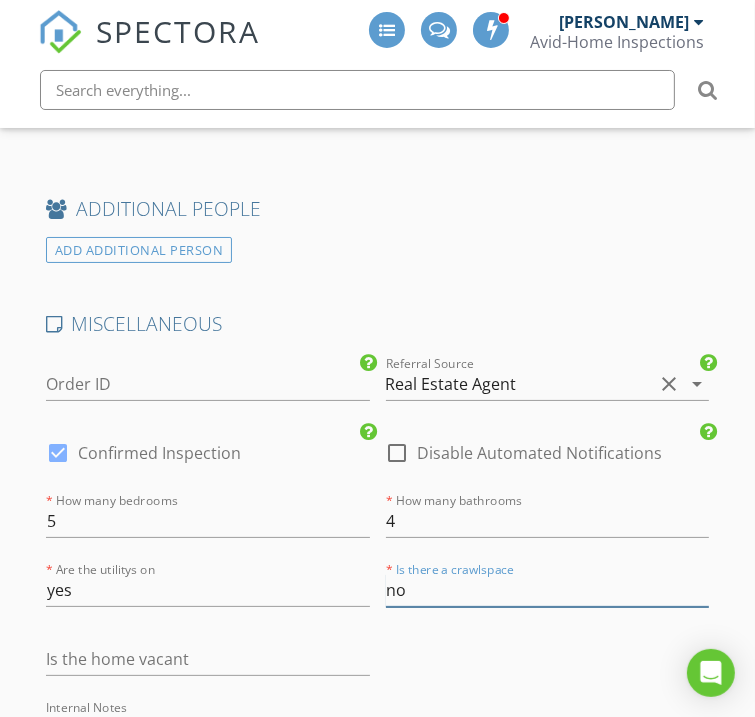 type on "no" 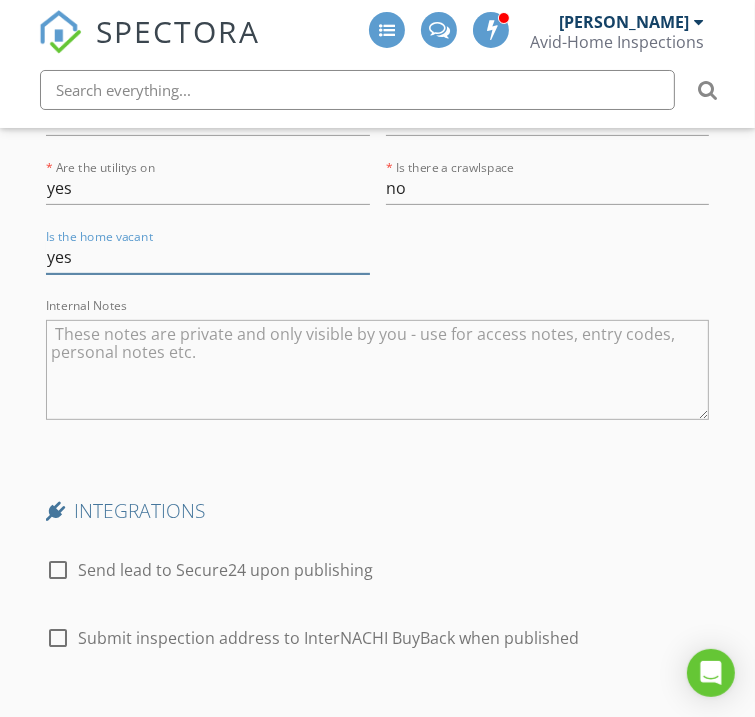 scroll, scrollTop: 4921, scrollLeft: 0, axis: vertical 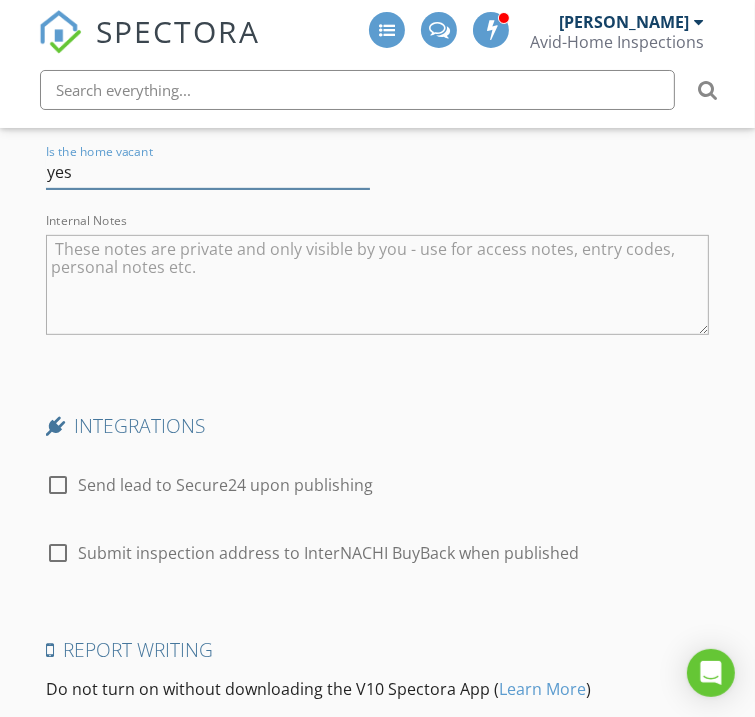 type on "yes" 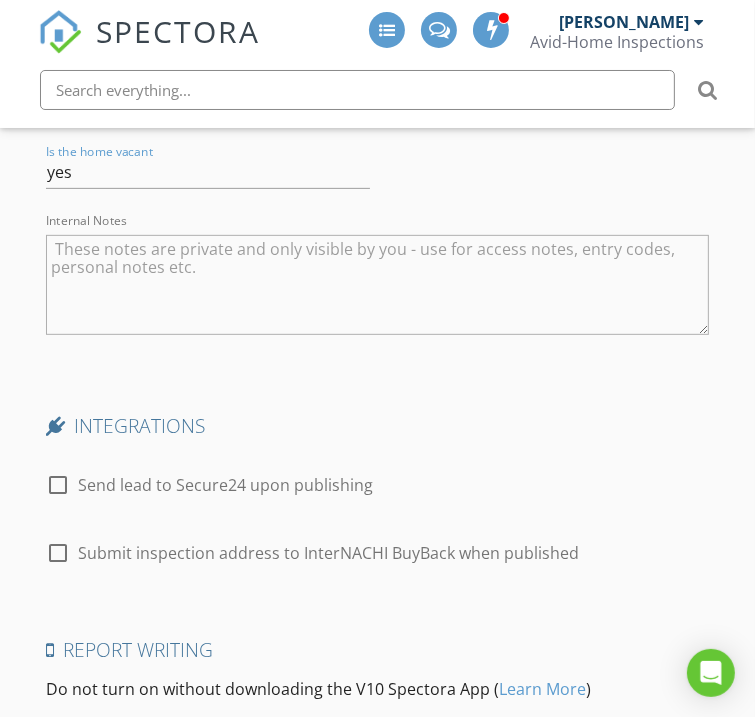 click at bounding box center [378, 285] 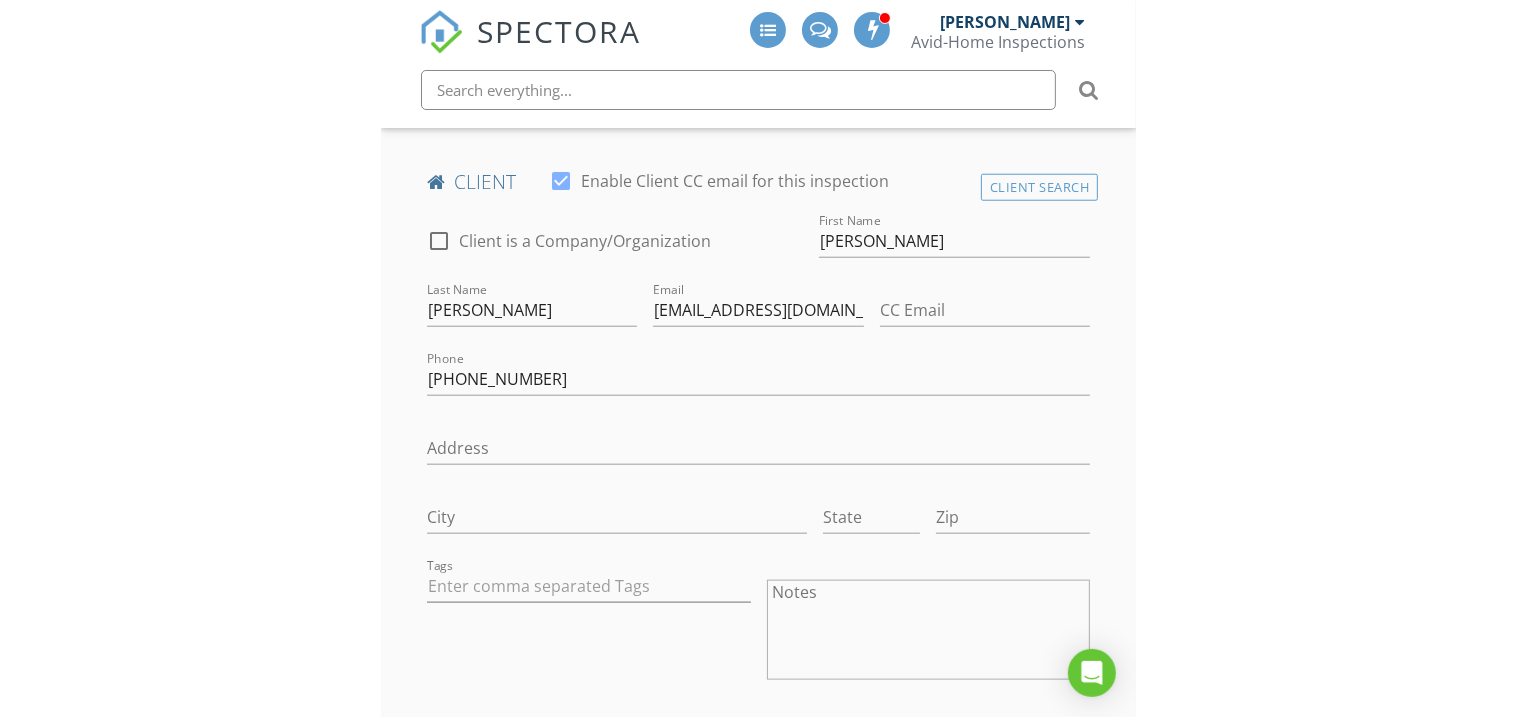 scroll, scrollTop: 1070, scrollLeft: 0, axis: vertical 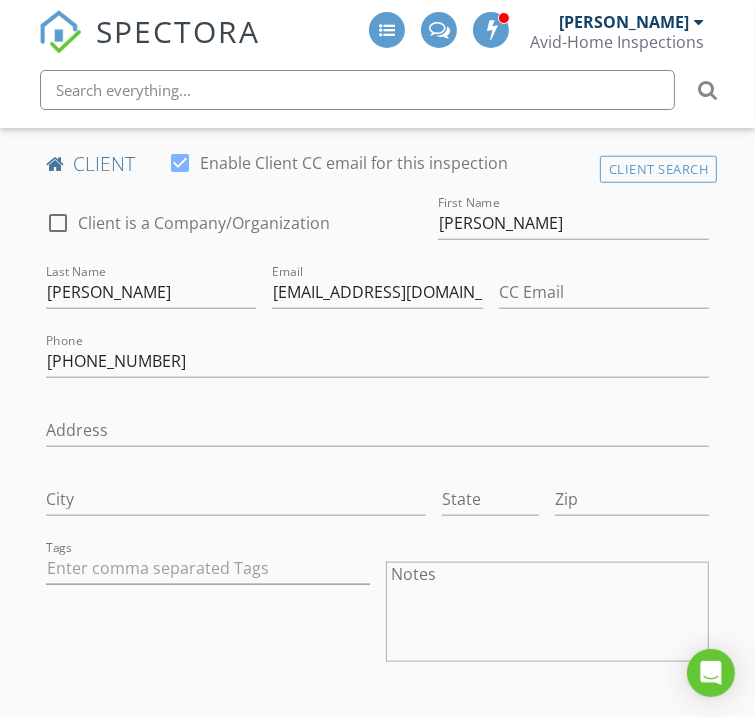 type on "Access: ???" 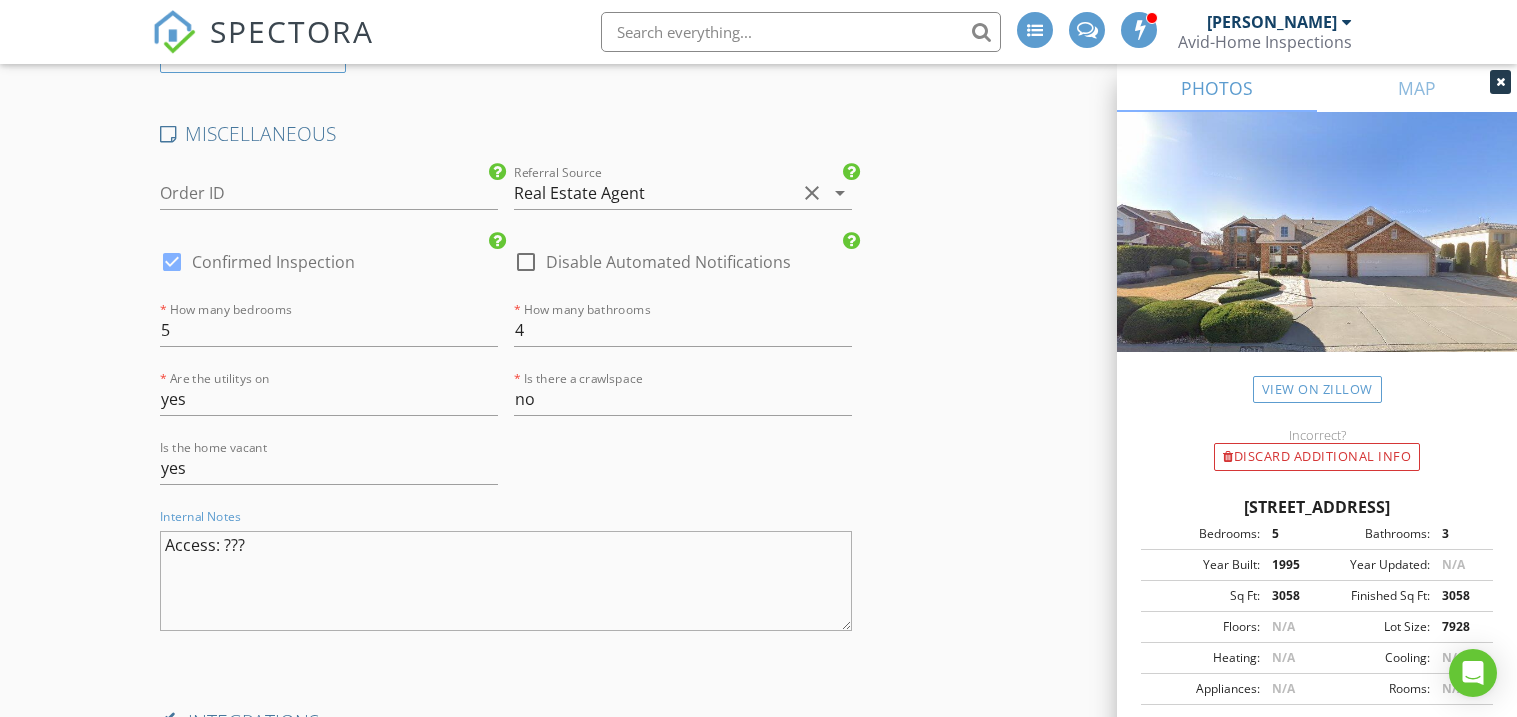 scroll, scrollTop: 5186, scrollLeft: 0, axis: vertical 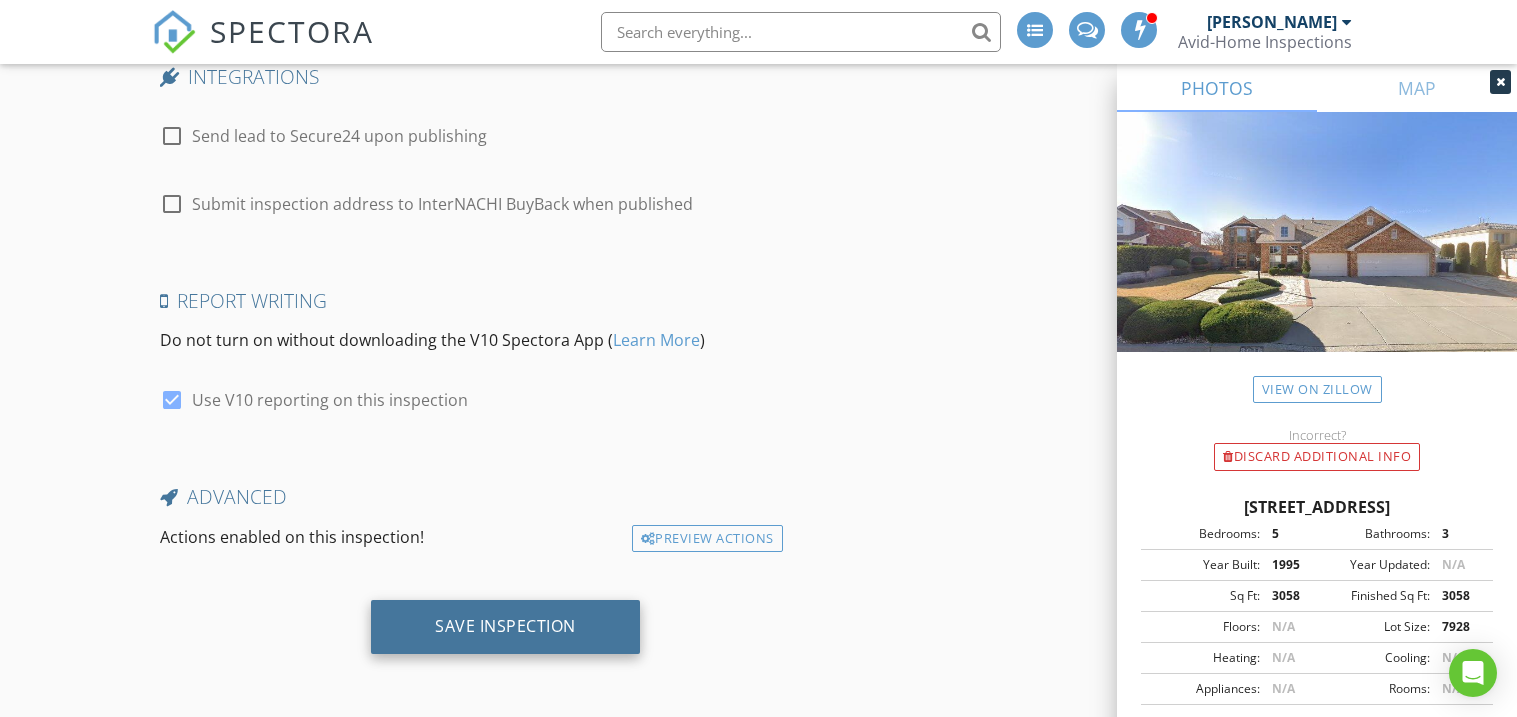 click on "Save Inspection" at bounding box center (505, 626) 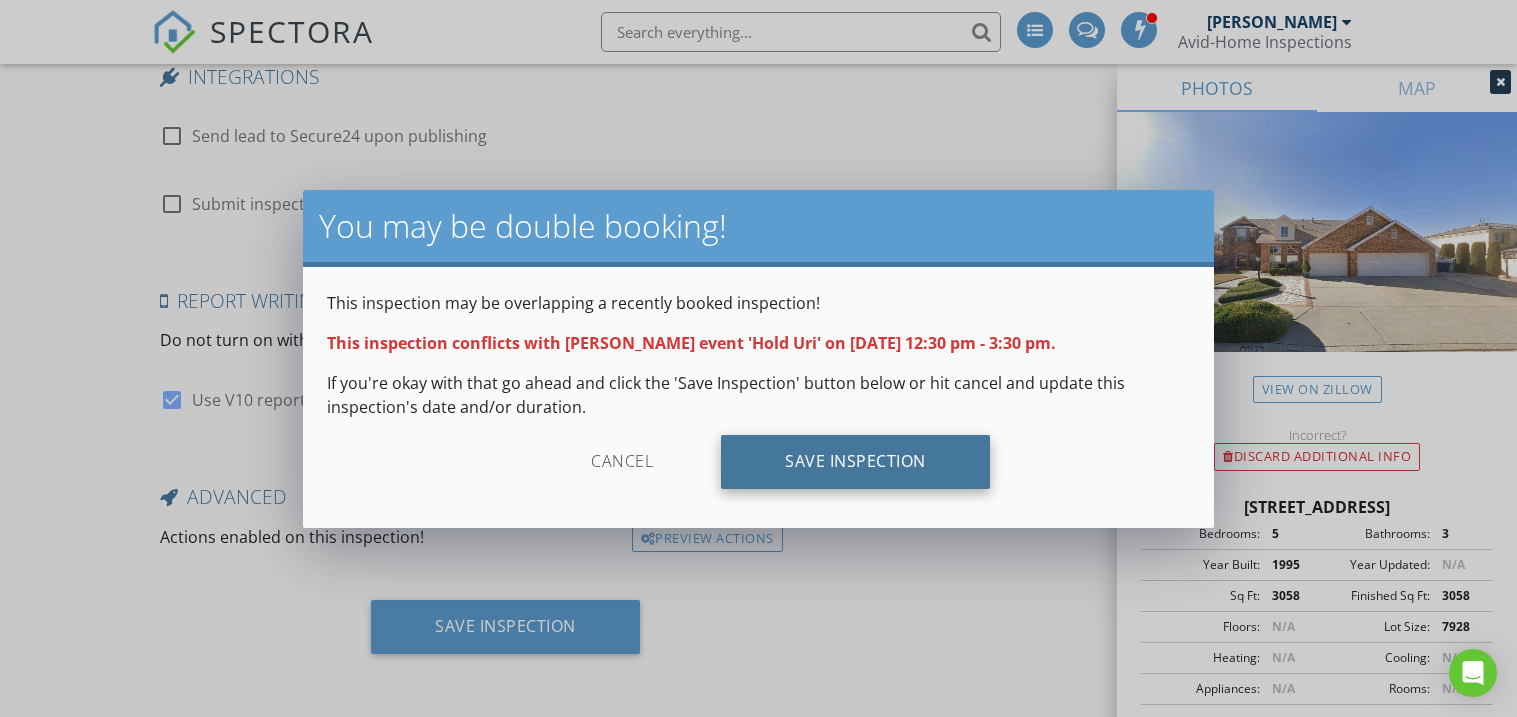 click on "Save Inspection" at bounding box center [855, 462] 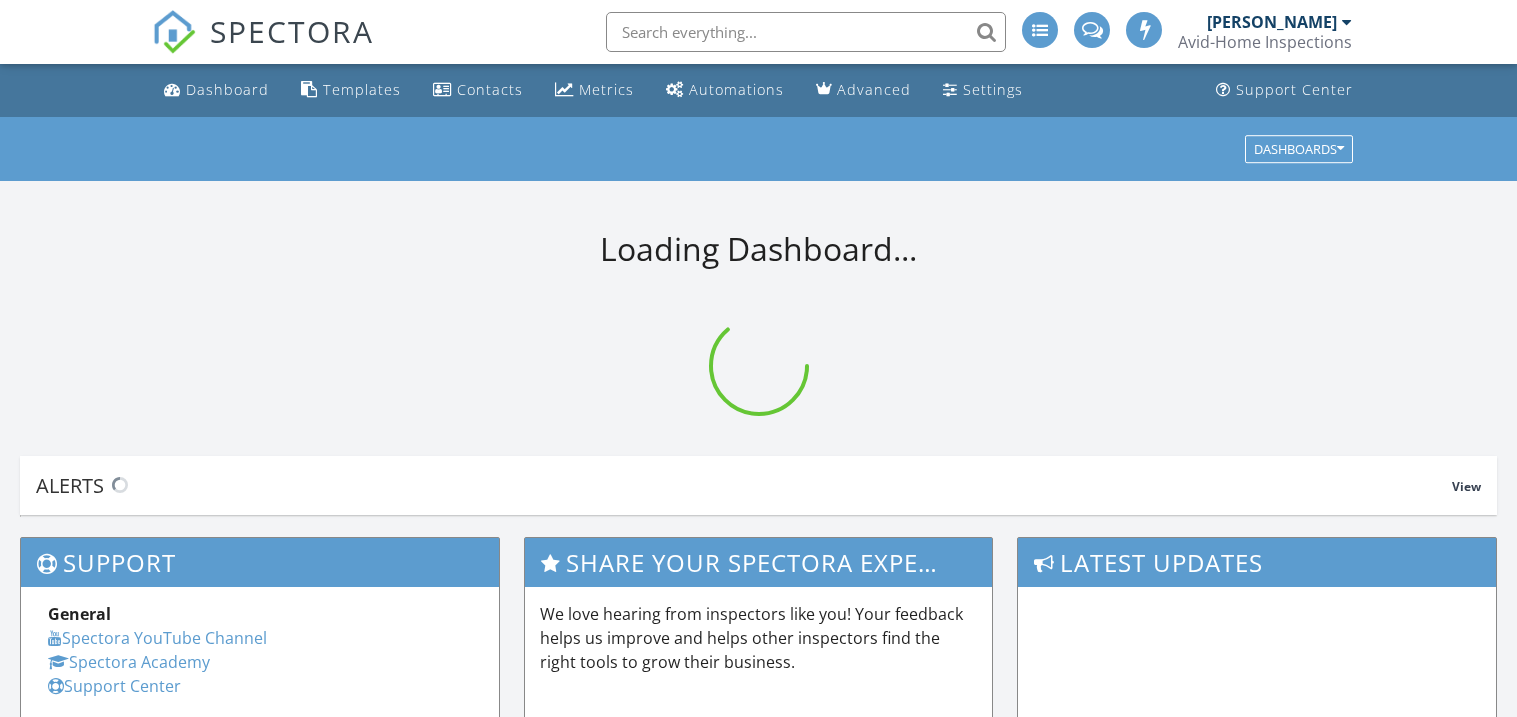 scroll, scrollTop: 0, scrollLeft: 0, axis: both 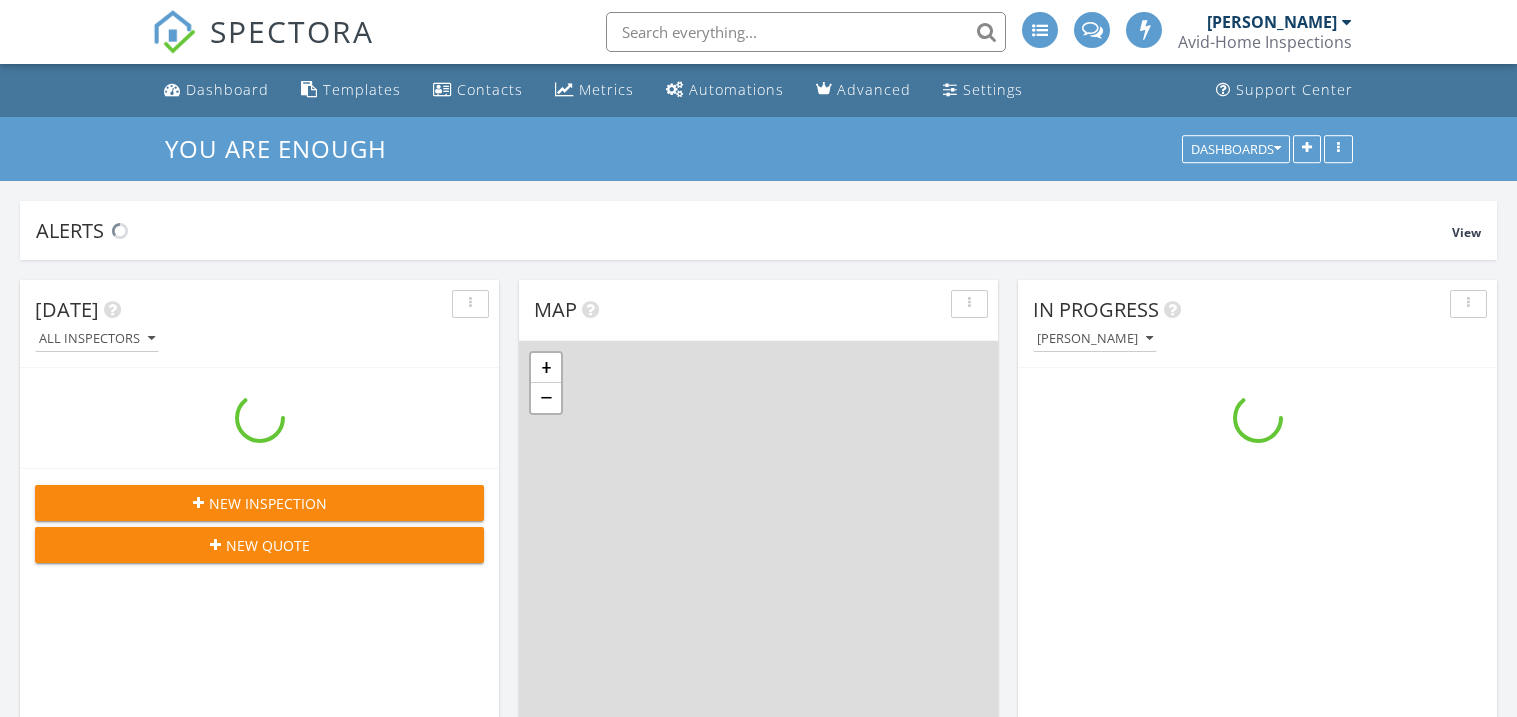 click on "29
9a - 9:30a
Virtual Presentation
10:30a - 11:30a
Elevate Presentation
12:30p - 3:30p
Hold Uri" 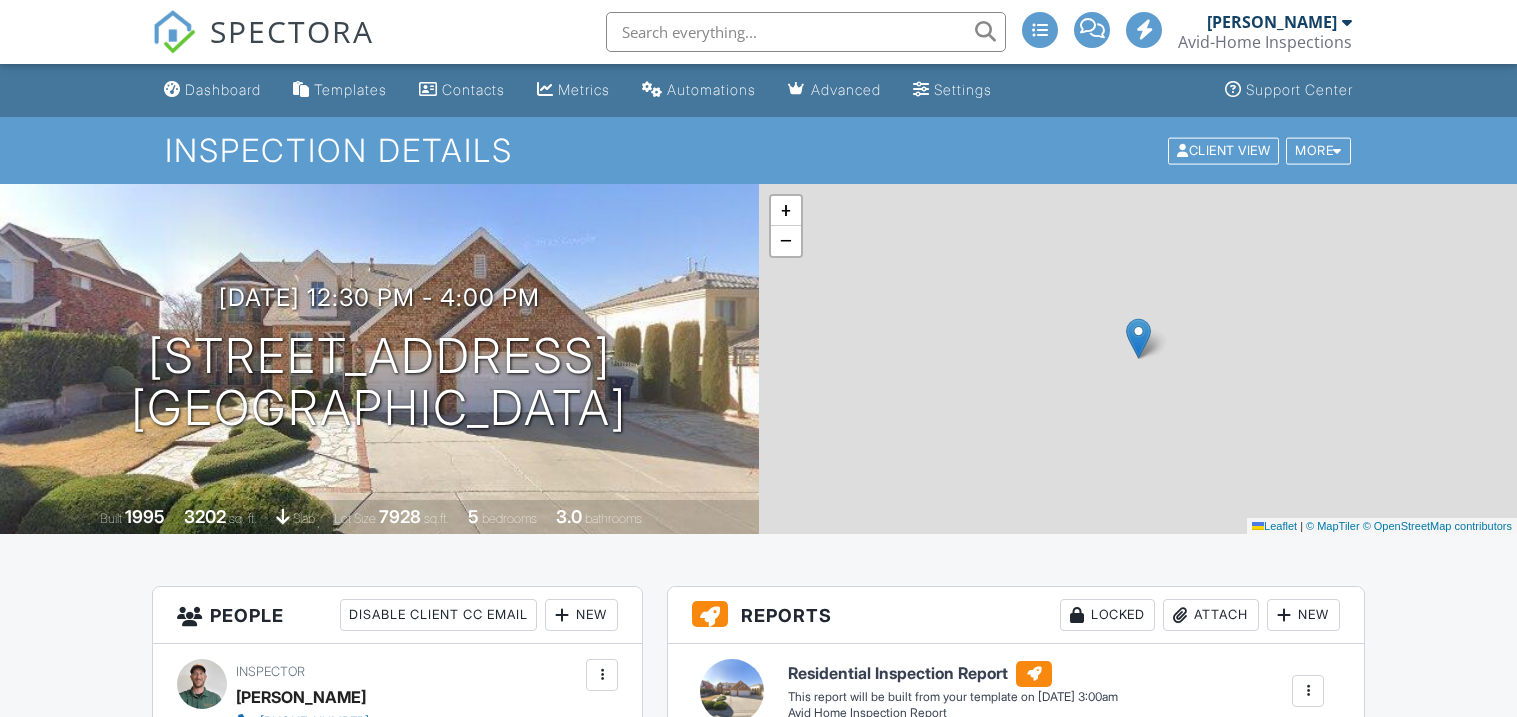 scroll, scrollTop: 0, scrollLeft: 0, axis: both 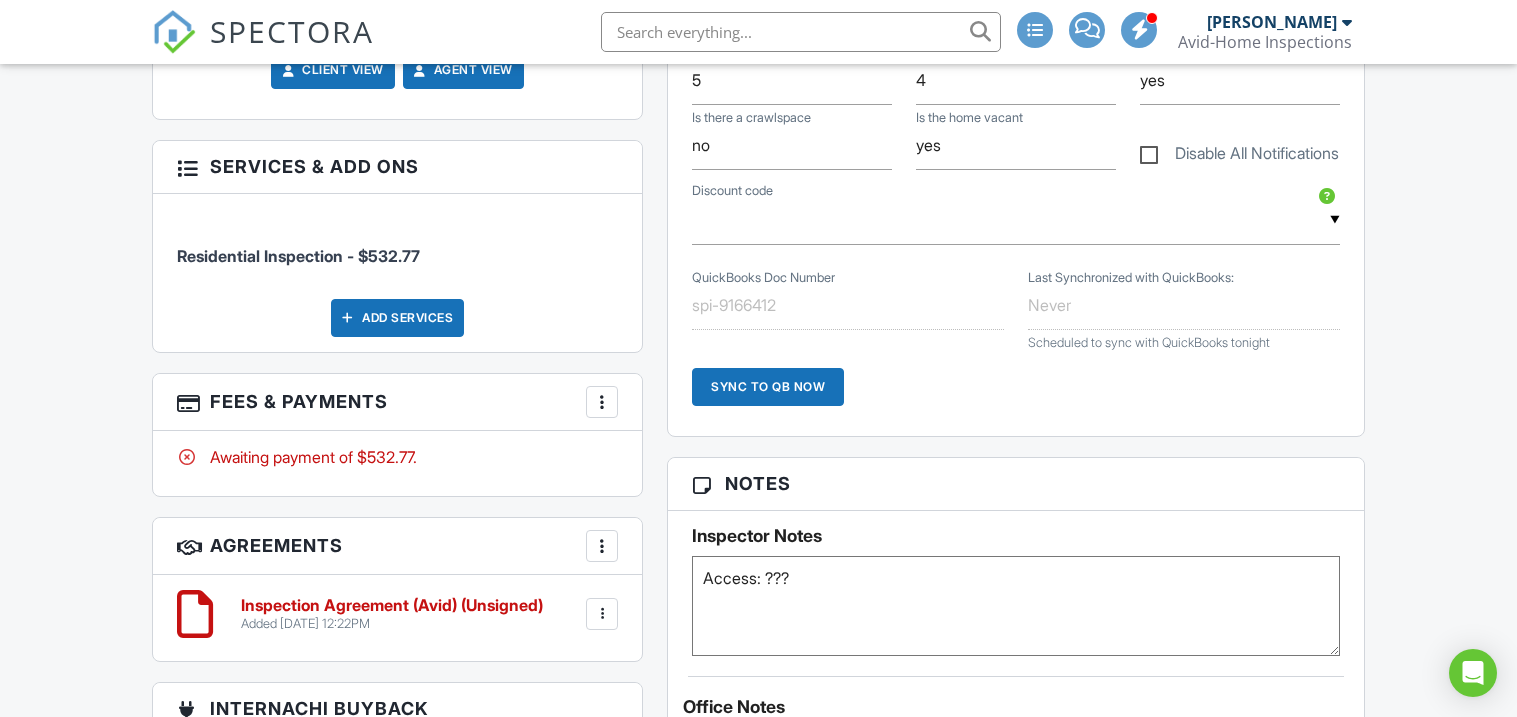 click on "Sync to QB Now" at bounding box center (768, 387) 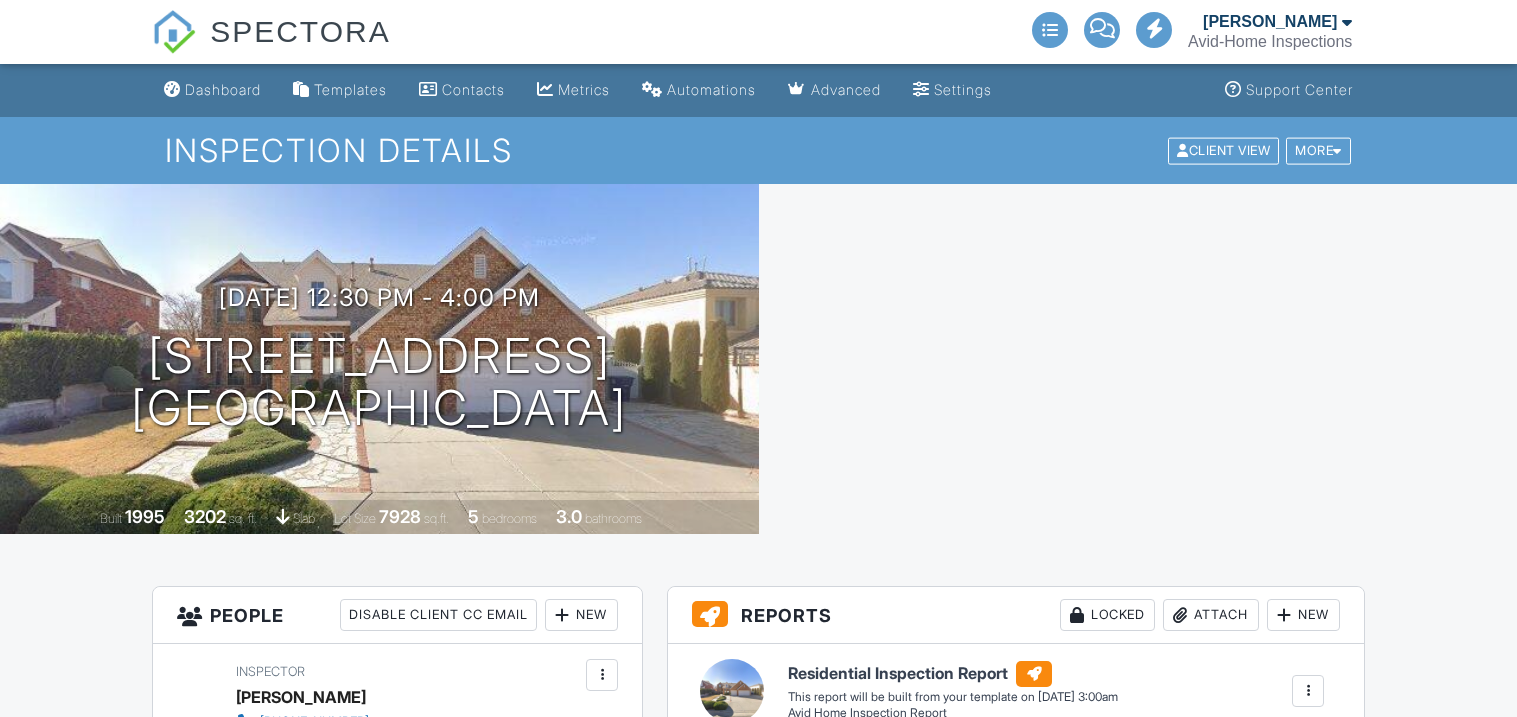 scroll, scrollTop: 1122, scrollLeft: 0, axis: vertical 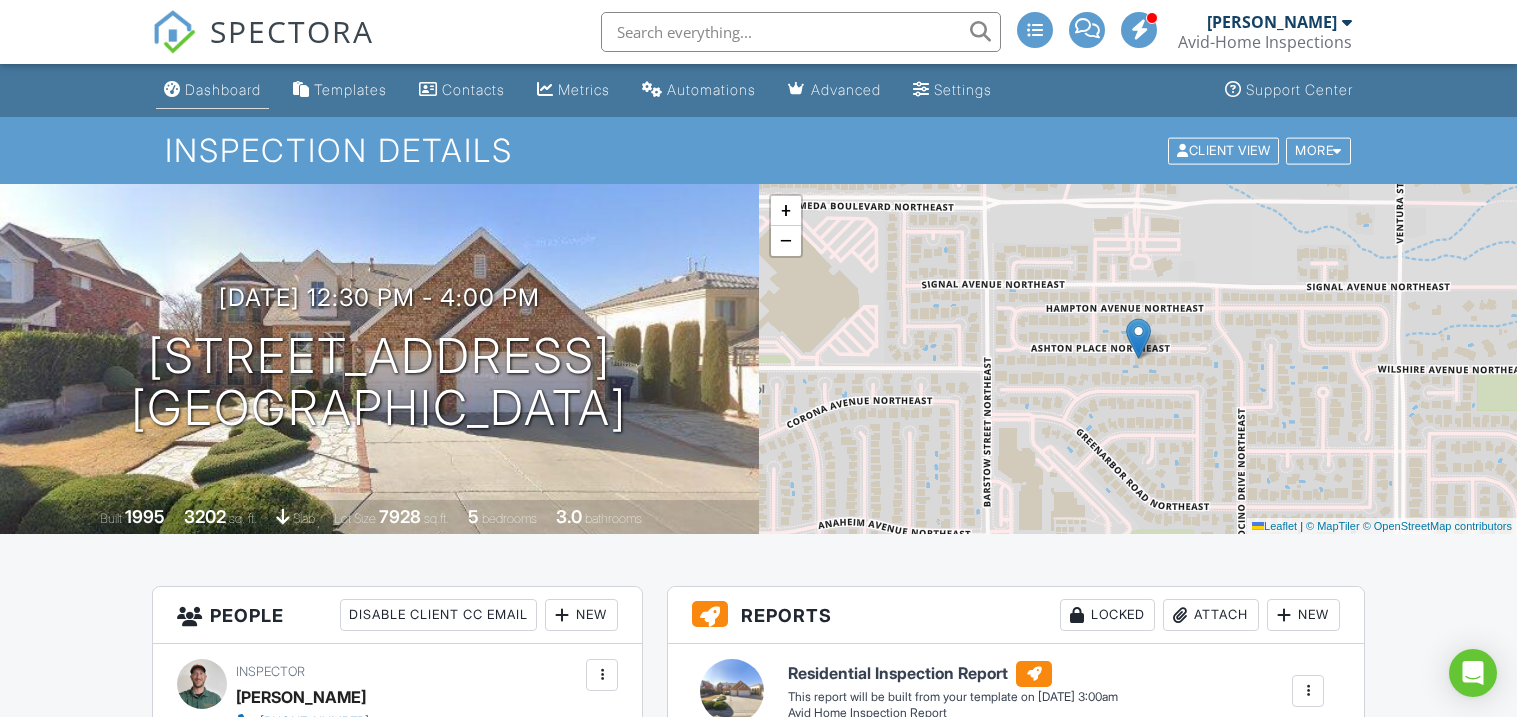click on "Dashboard" at bounding box center [223, 89] 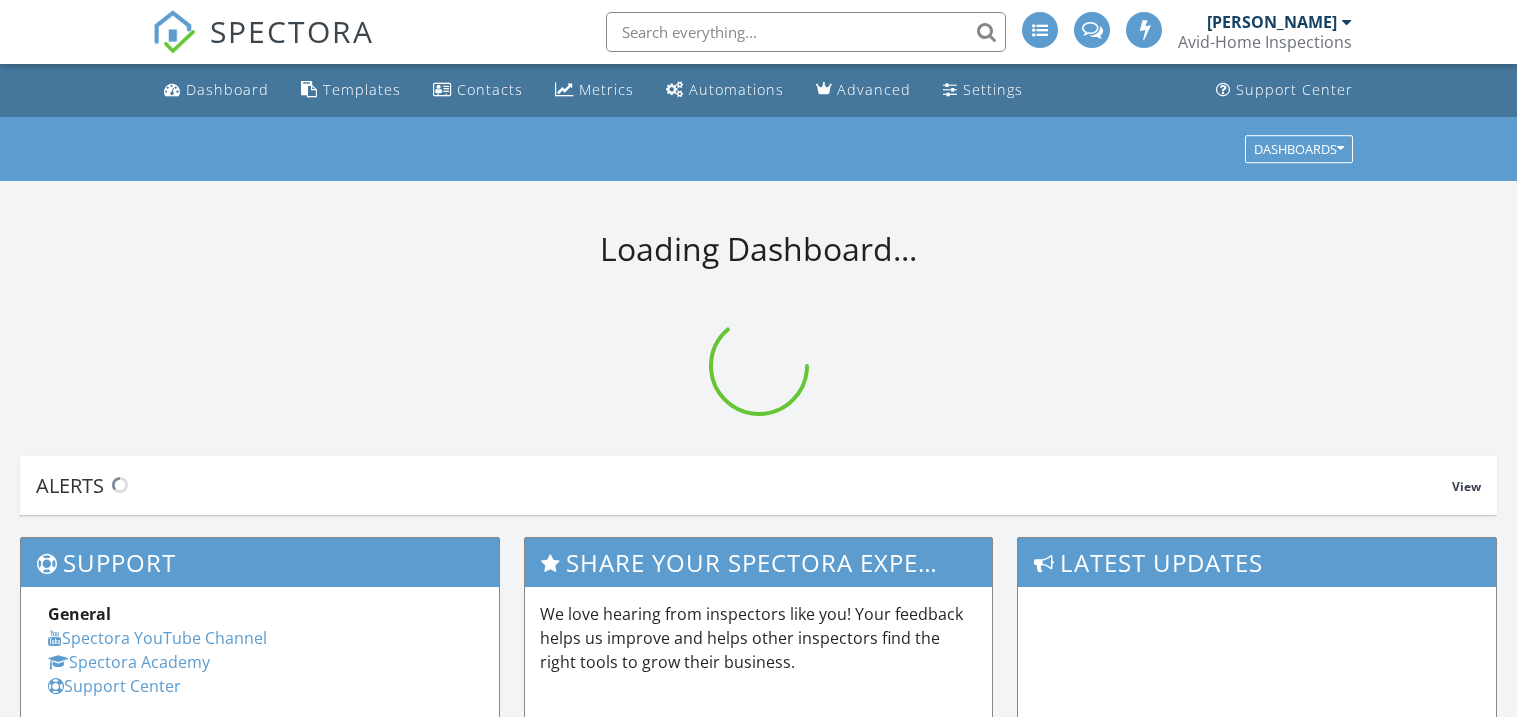 scroll, scrollTop: 0, scrollLeft: 0, axis: both 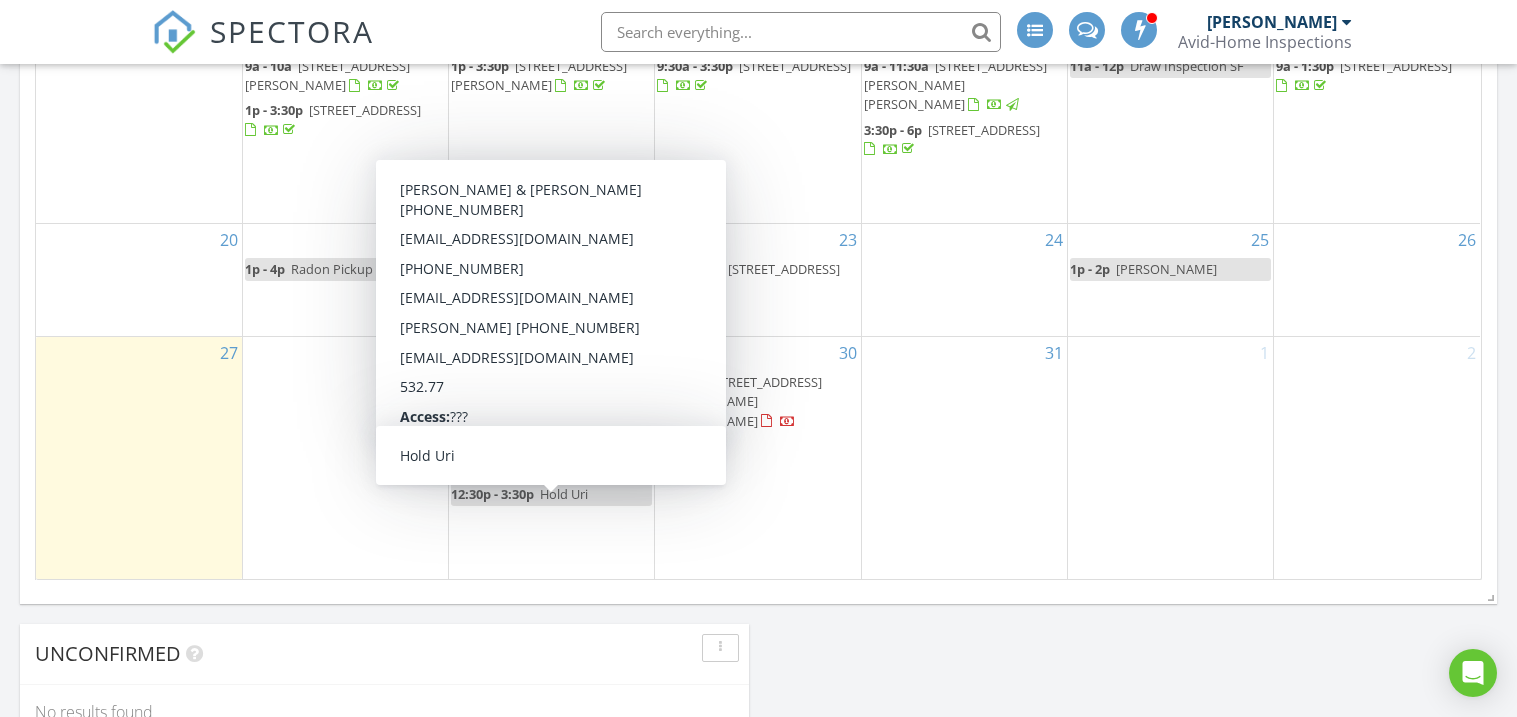click on "12:30p - 3:30p" at bounding box center [492, 494] 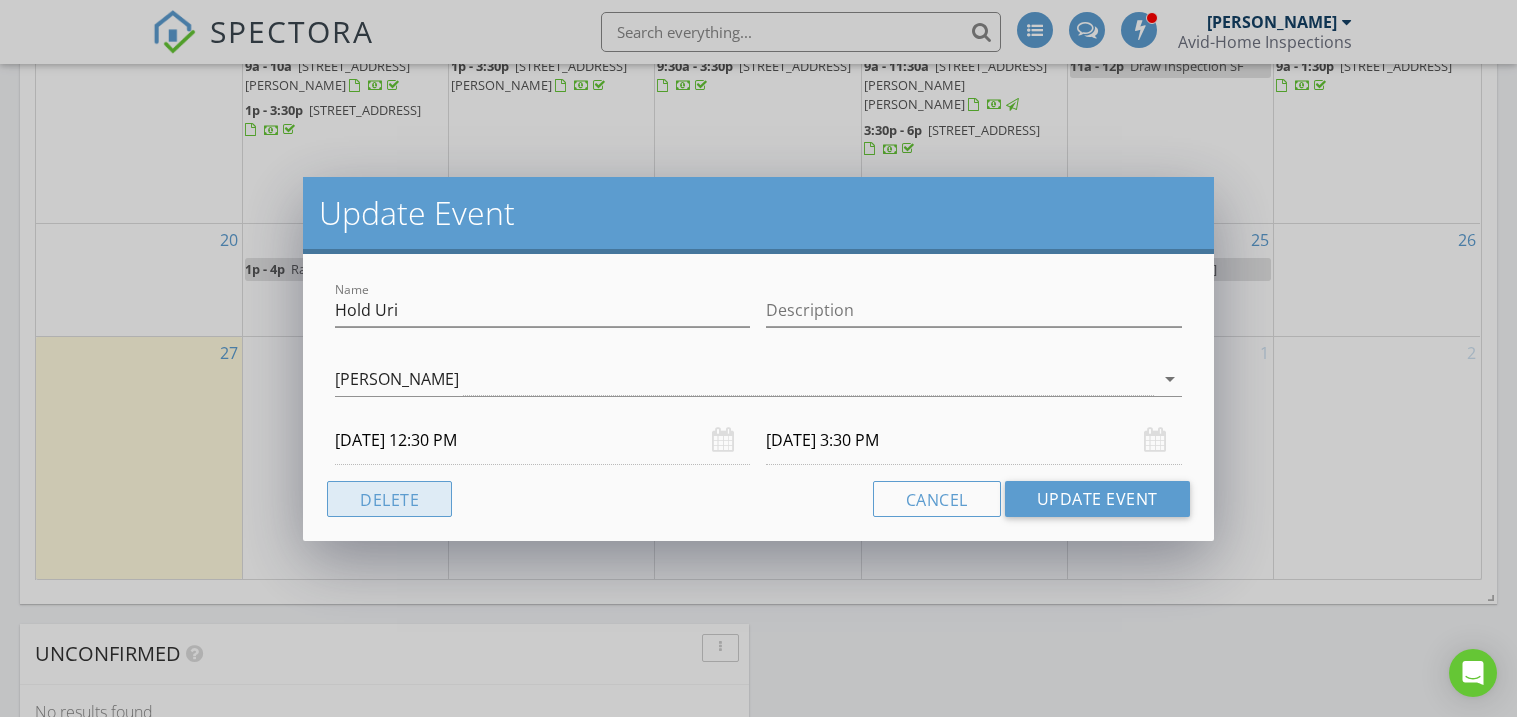 click on "Delete" at bounding box center [389, 499] 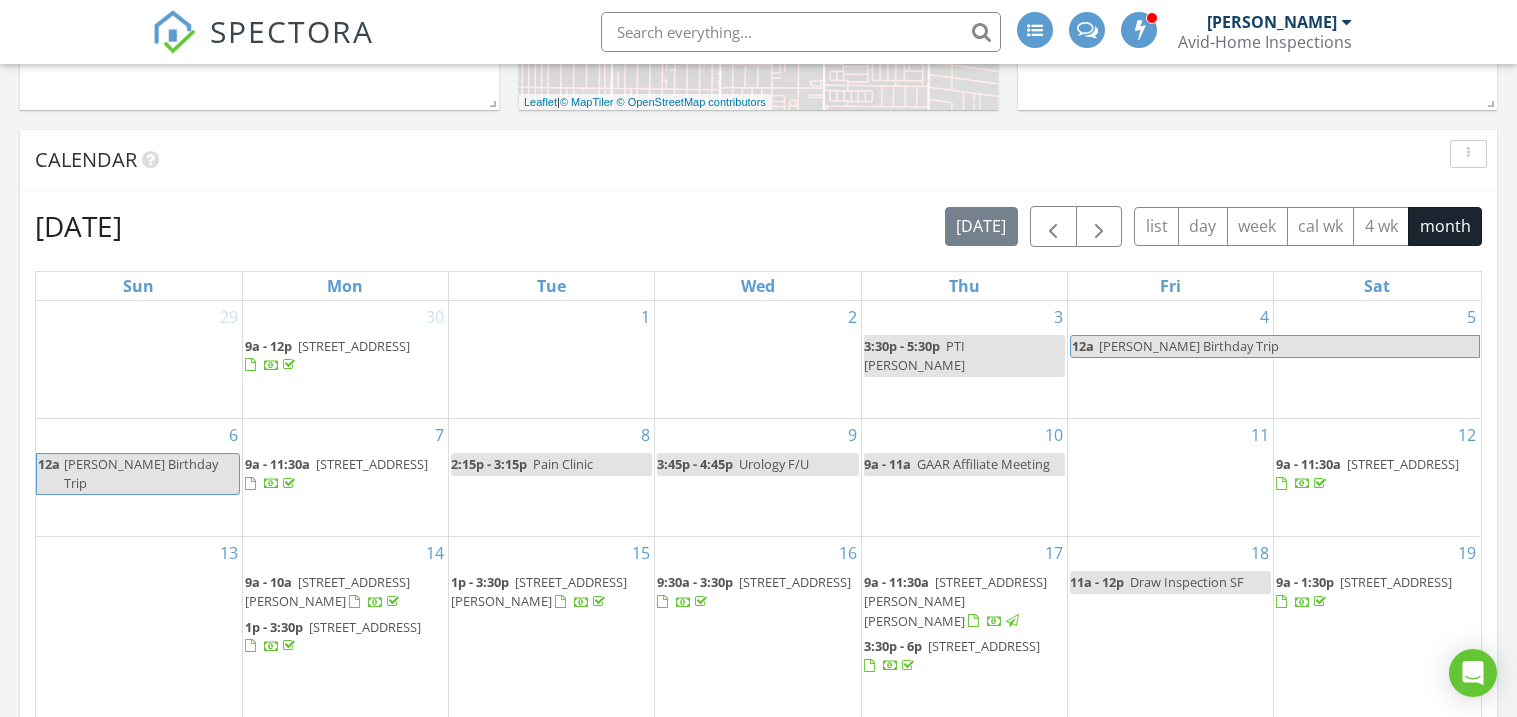 scroll, scrollTop: 746, scrollLeft: 0, axis: vertical 